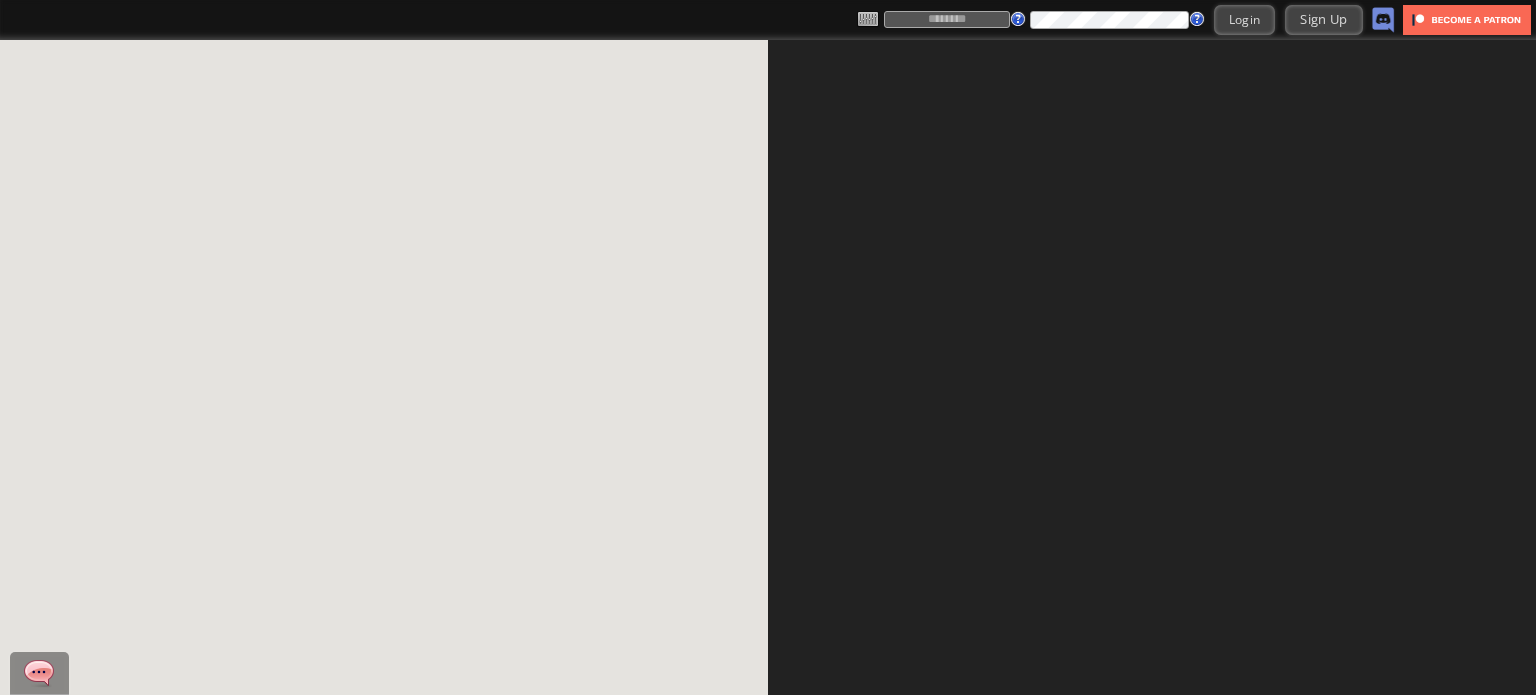 scroll, scrollTop: 0, scrollLeft: 0, axis: both 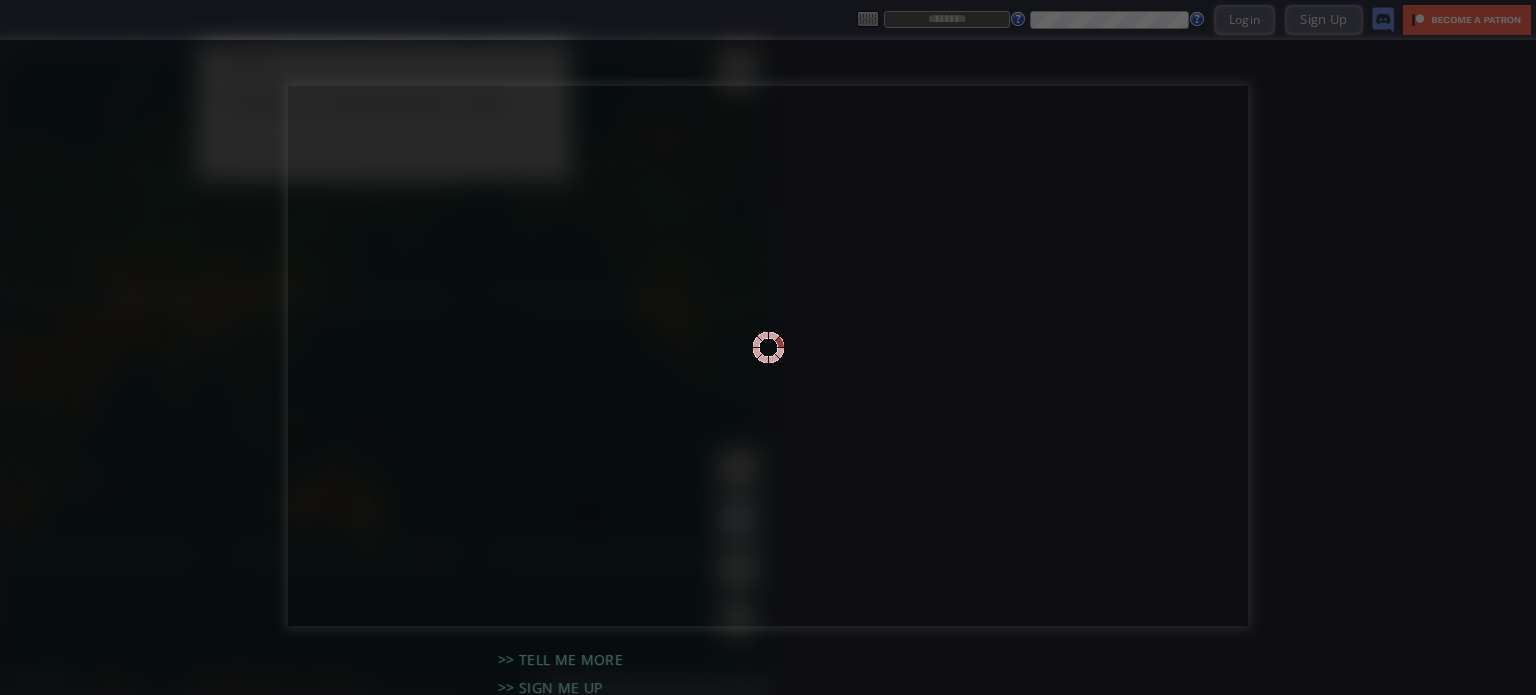 type on "******" 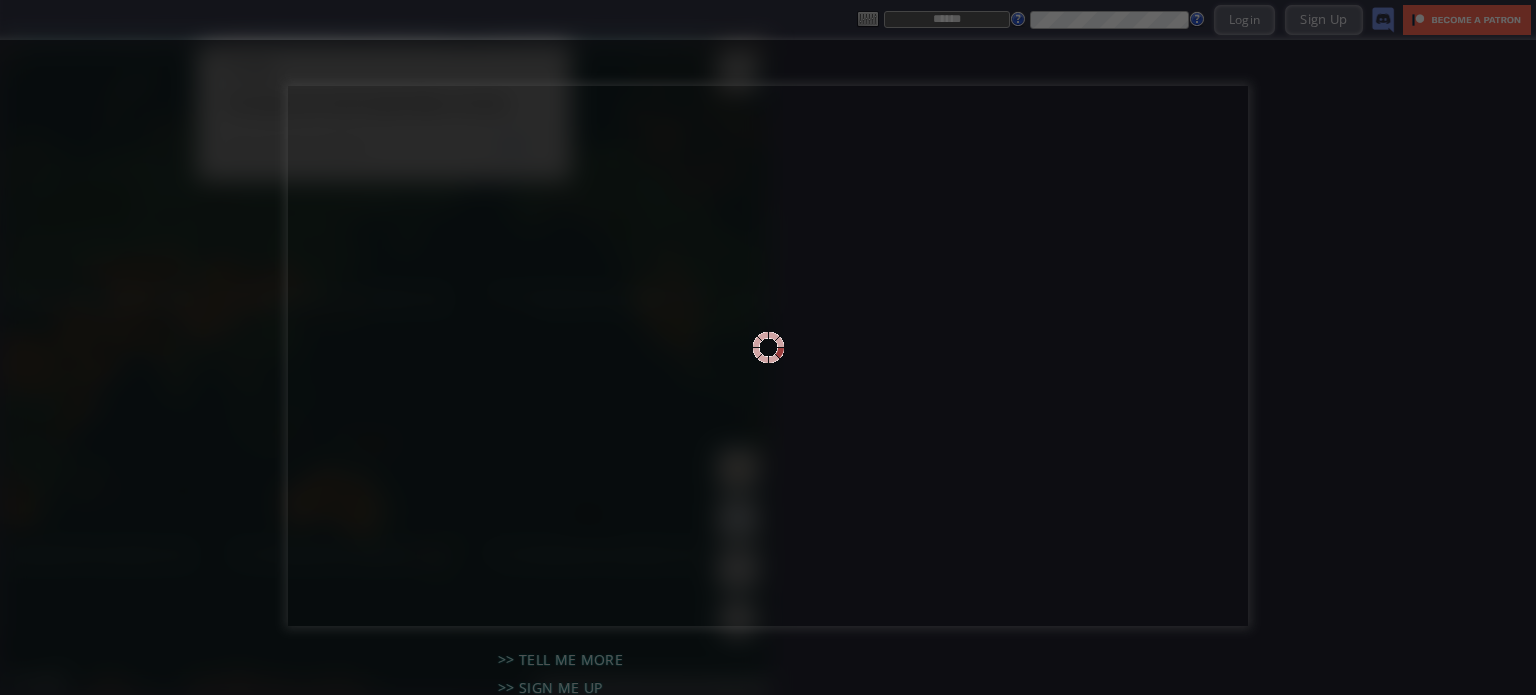 click at bounding box center (768, 347) 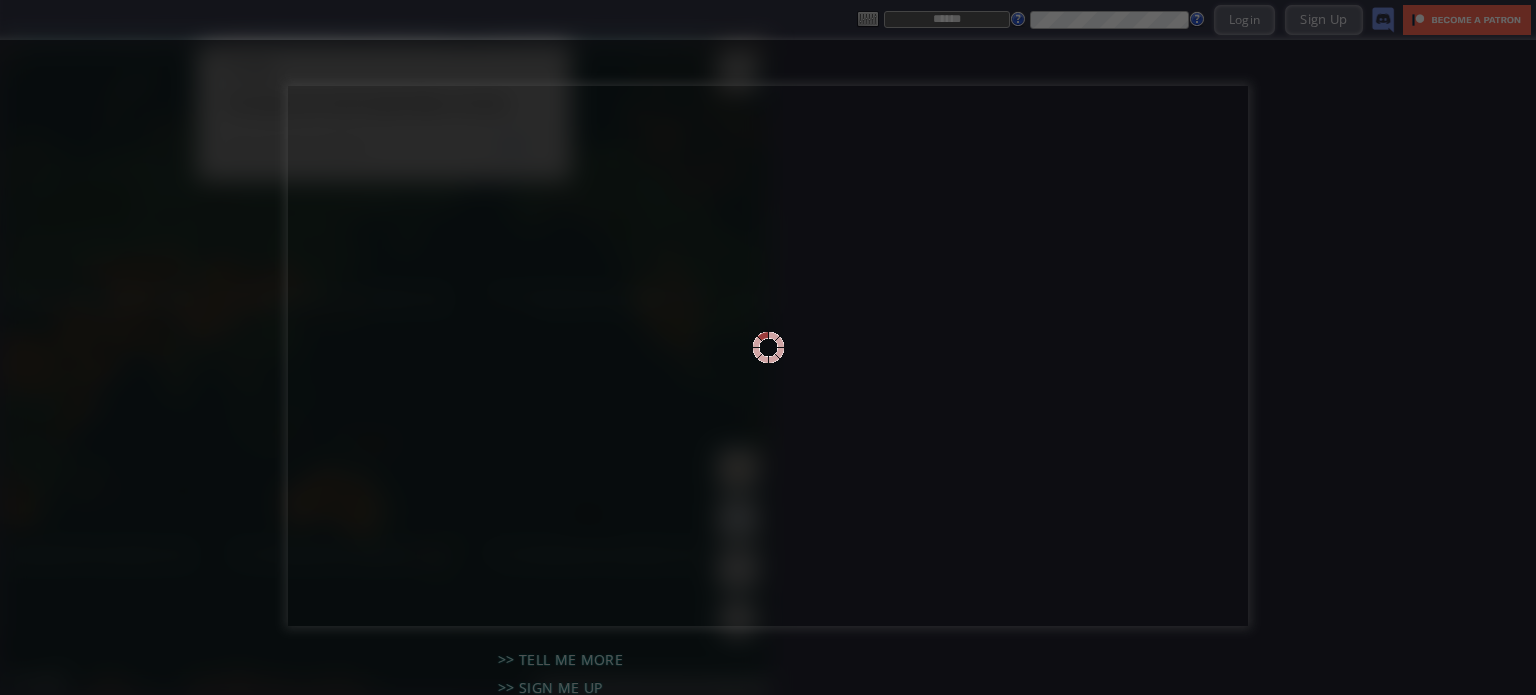 click at bounding box center [768, 347] 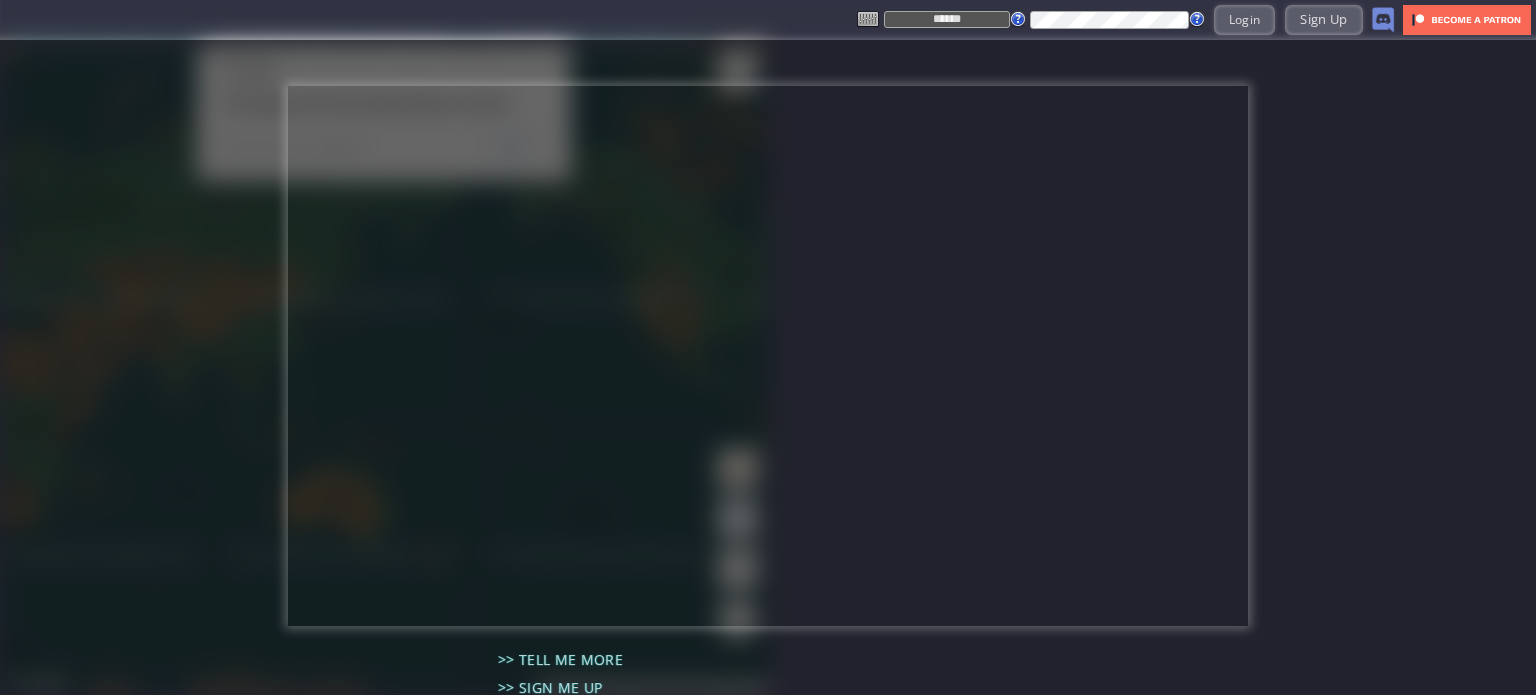 click on "Login" at bounding box center (1245, 19) 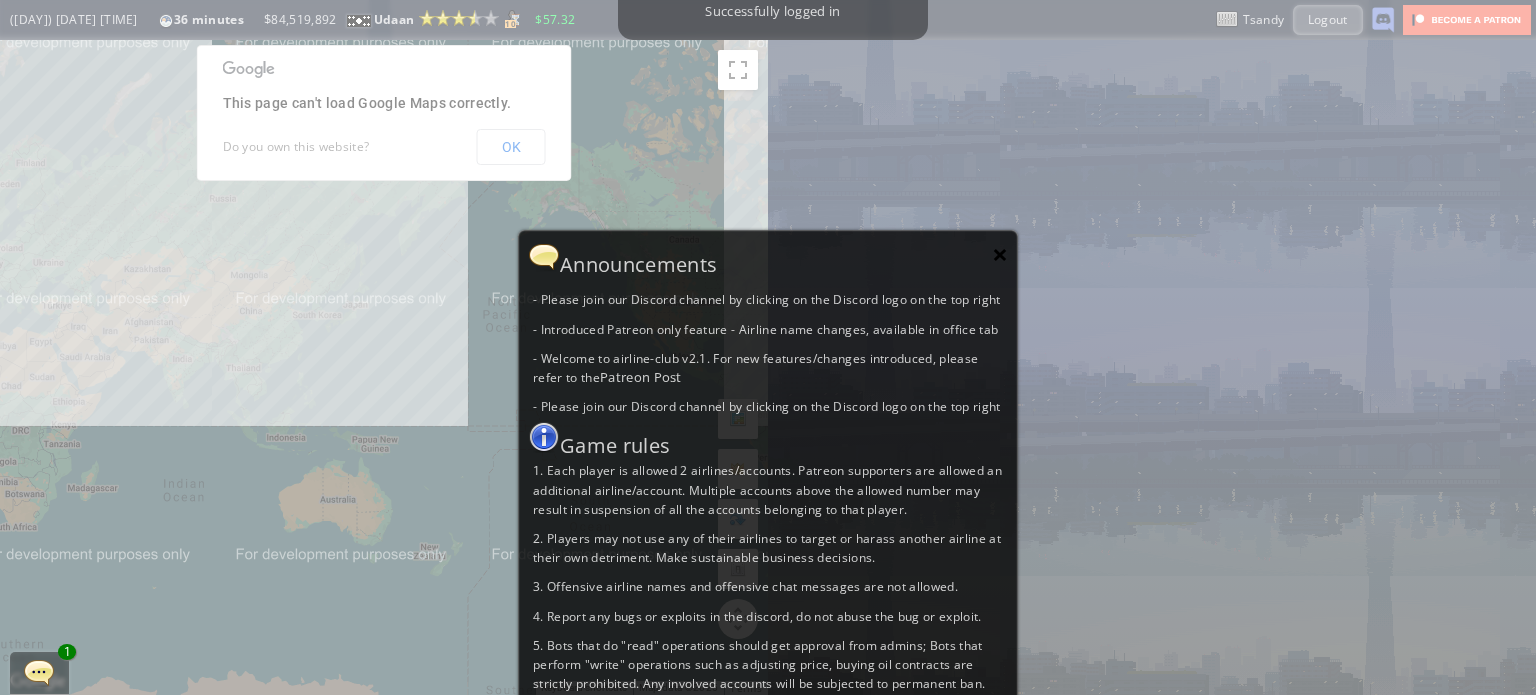 click on "×" at bounding box center (1000, 254) 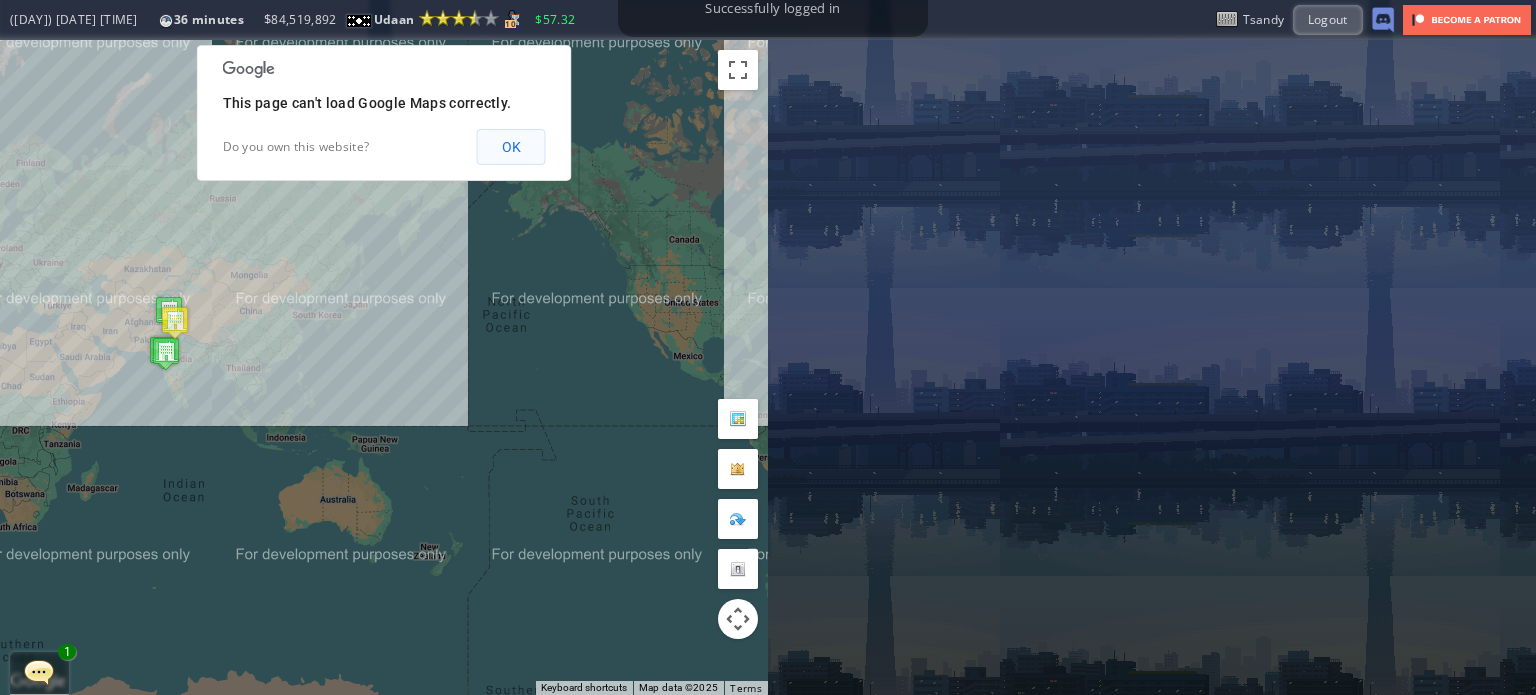 click on "OK" at bounding box center (511, 147) 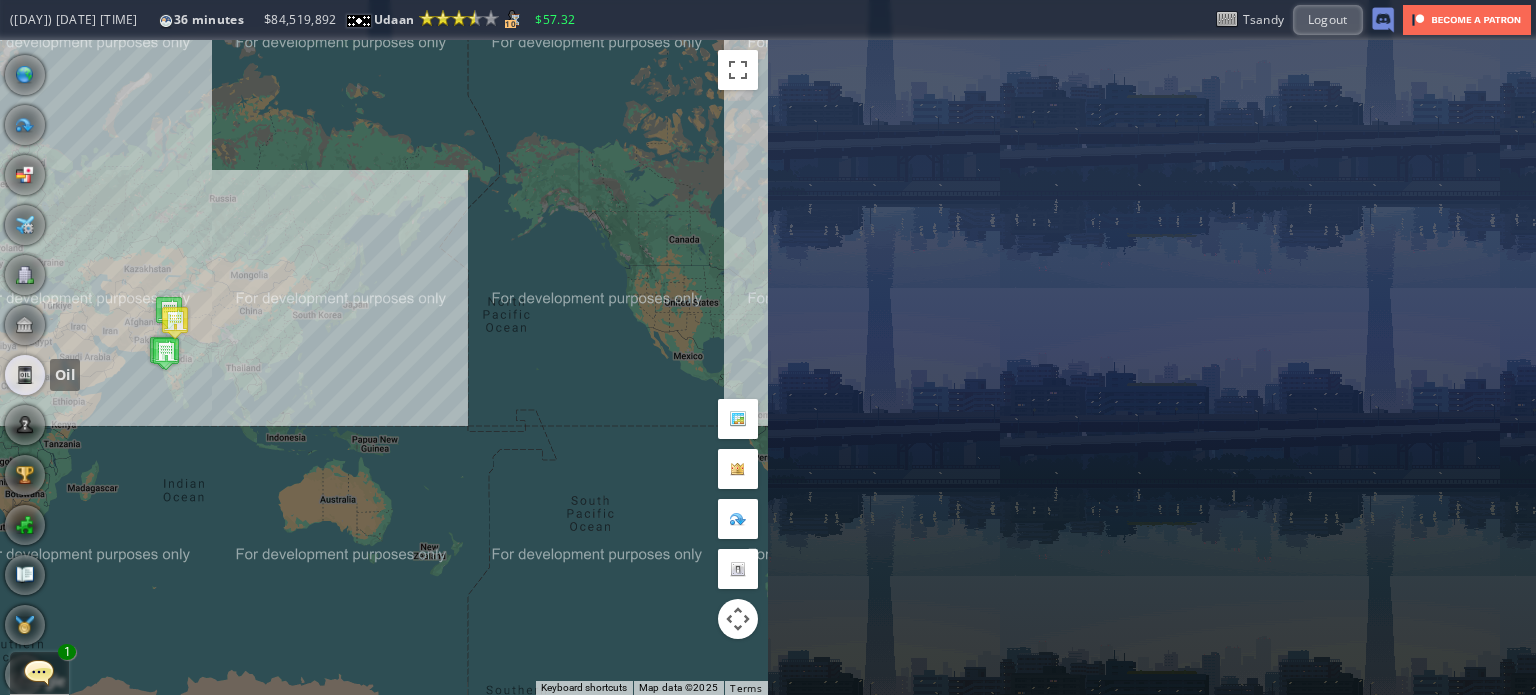 click at bounding box center (25, 375) 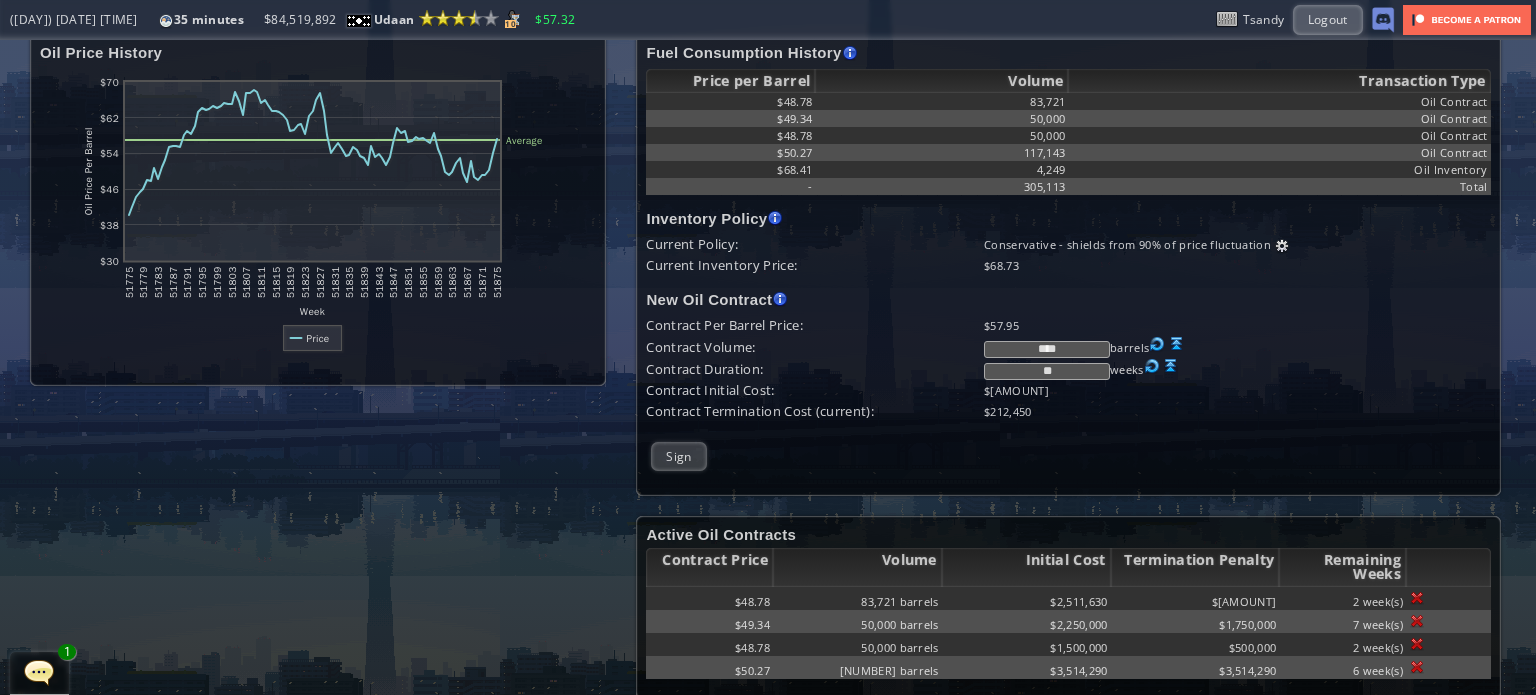 scroll, scrollTop: 32, scrollLeft: 0, axis: vertical 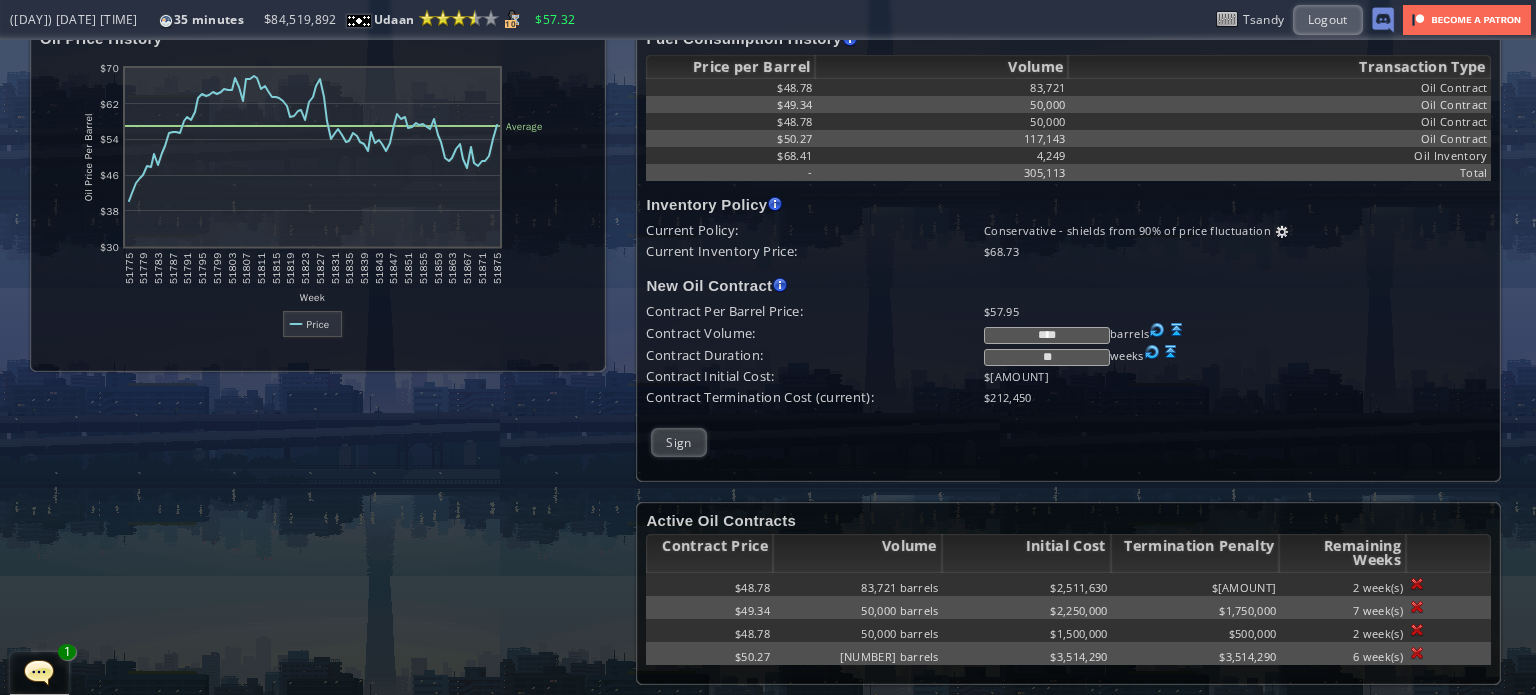 click at bounding box center [1177, 330] 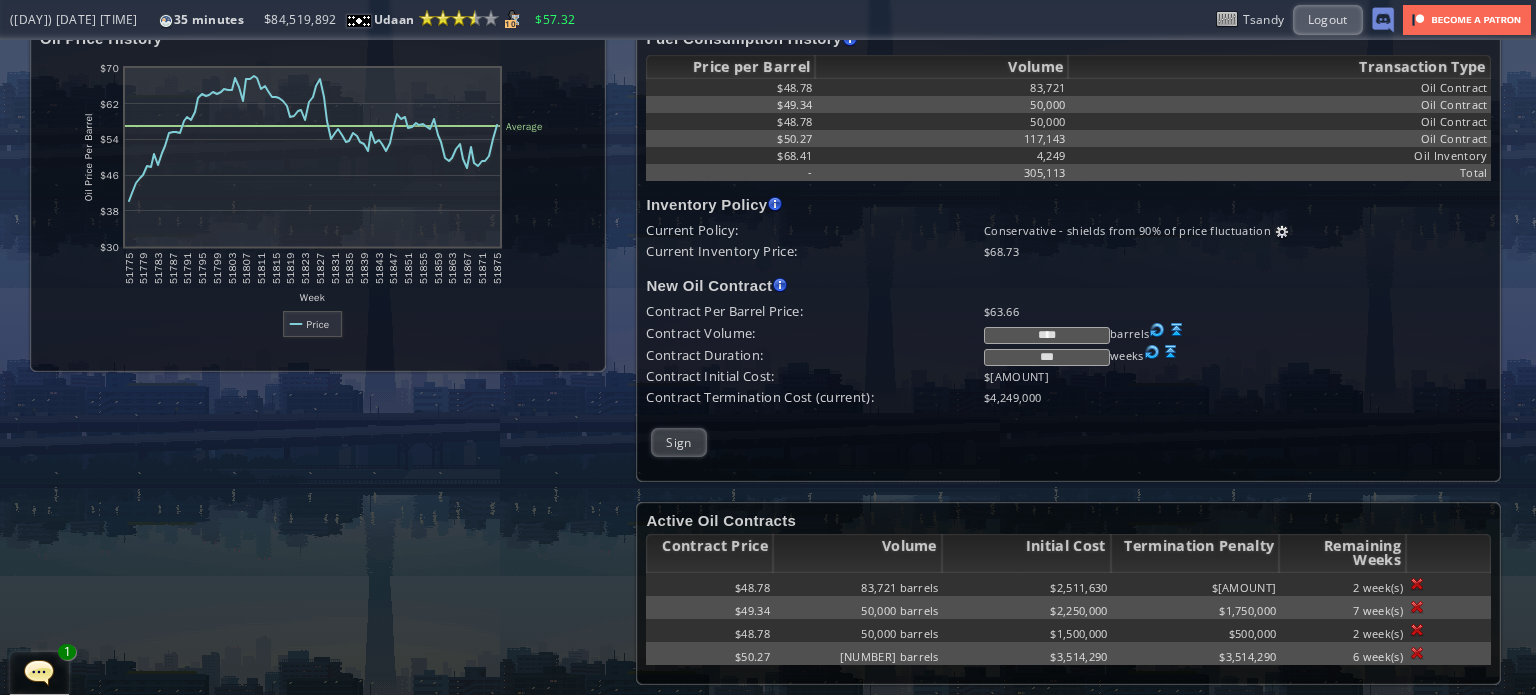 scroll, scrollTop: 0, scrollLeft: 0, axis: both 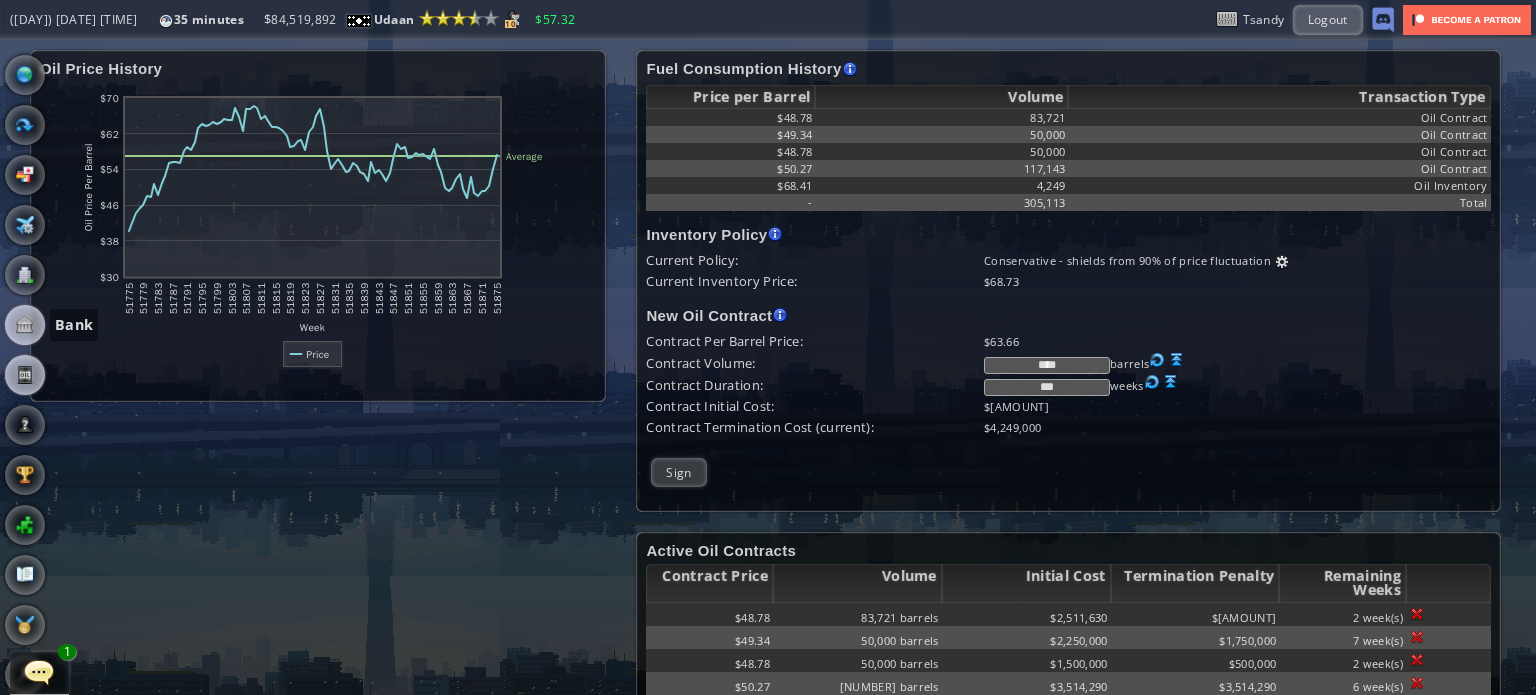click at bounding box center (25, 325) 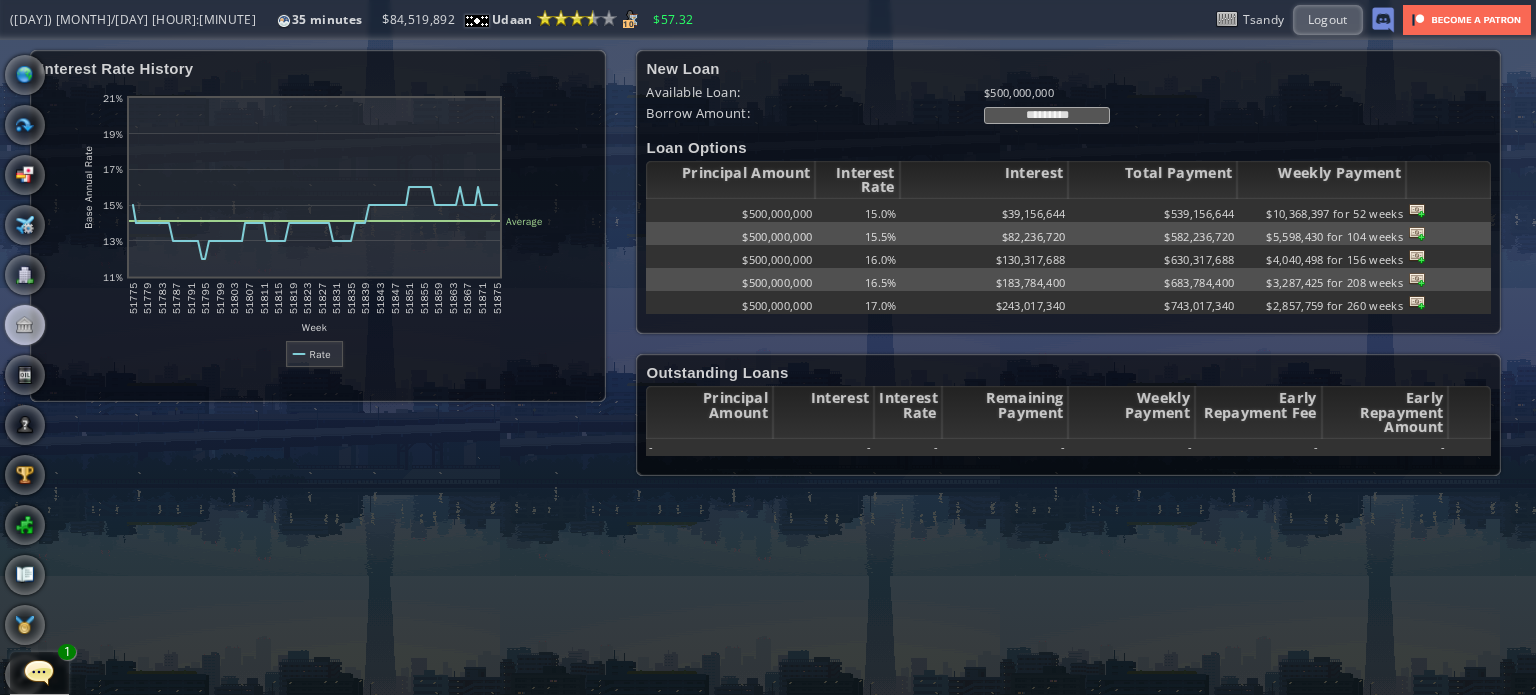 click at bounding box center [7, 347] 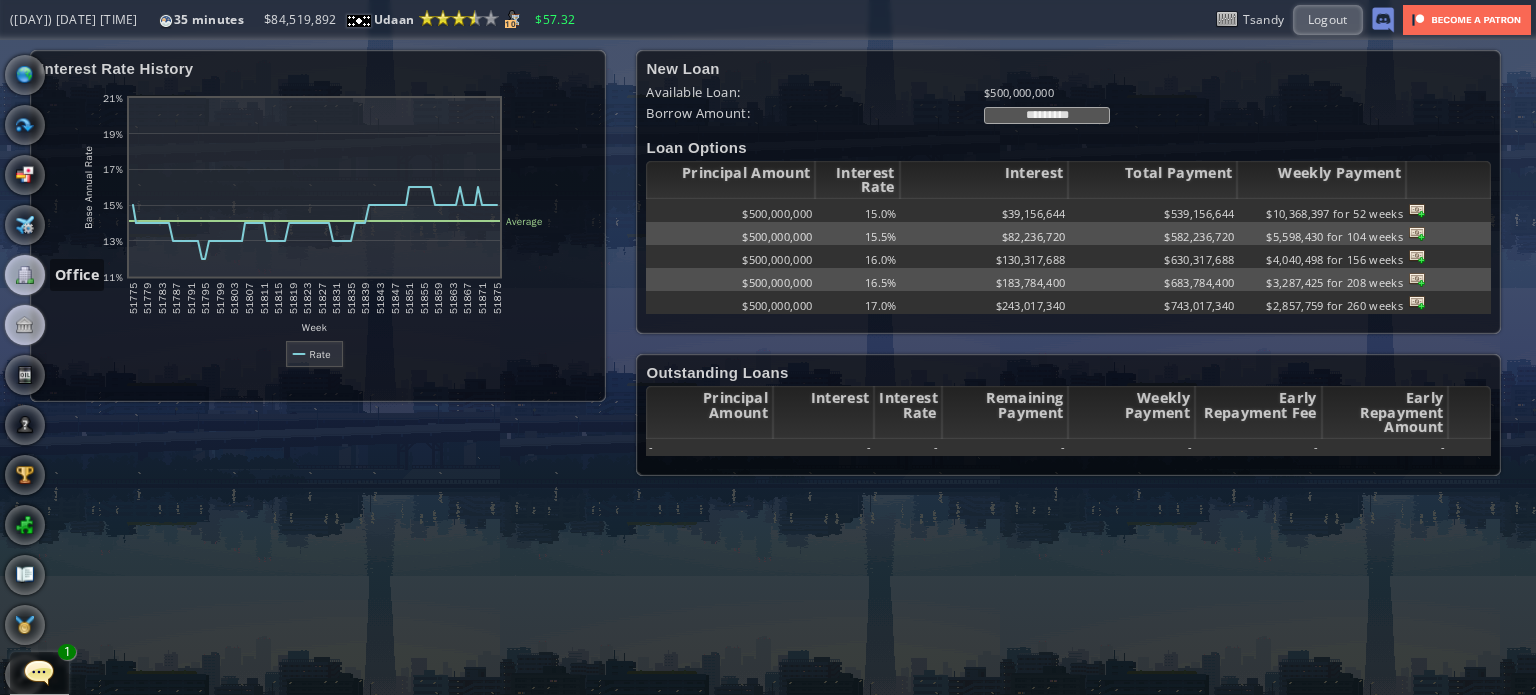 click at bounding box center (25, 275) 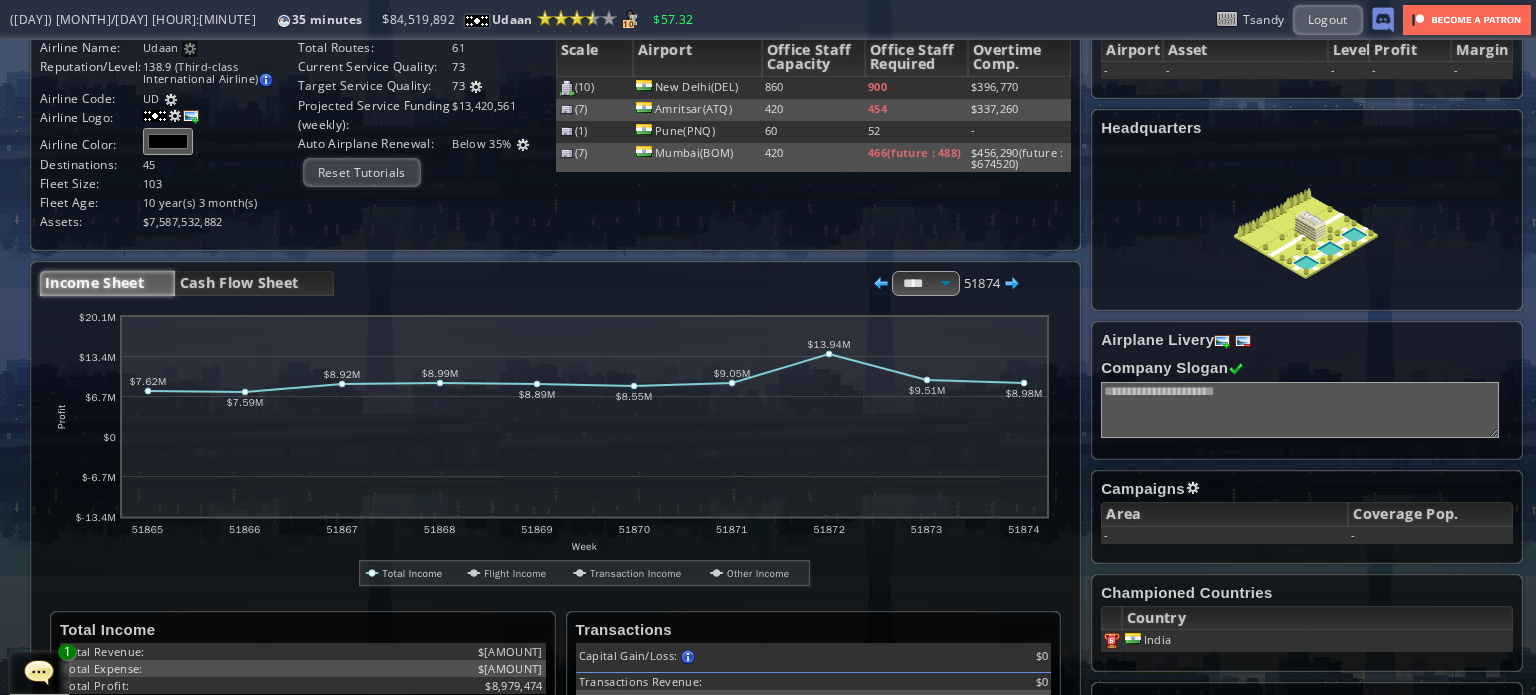 scroll, scrollTop: 0, scrollLeft: 0, axis: both 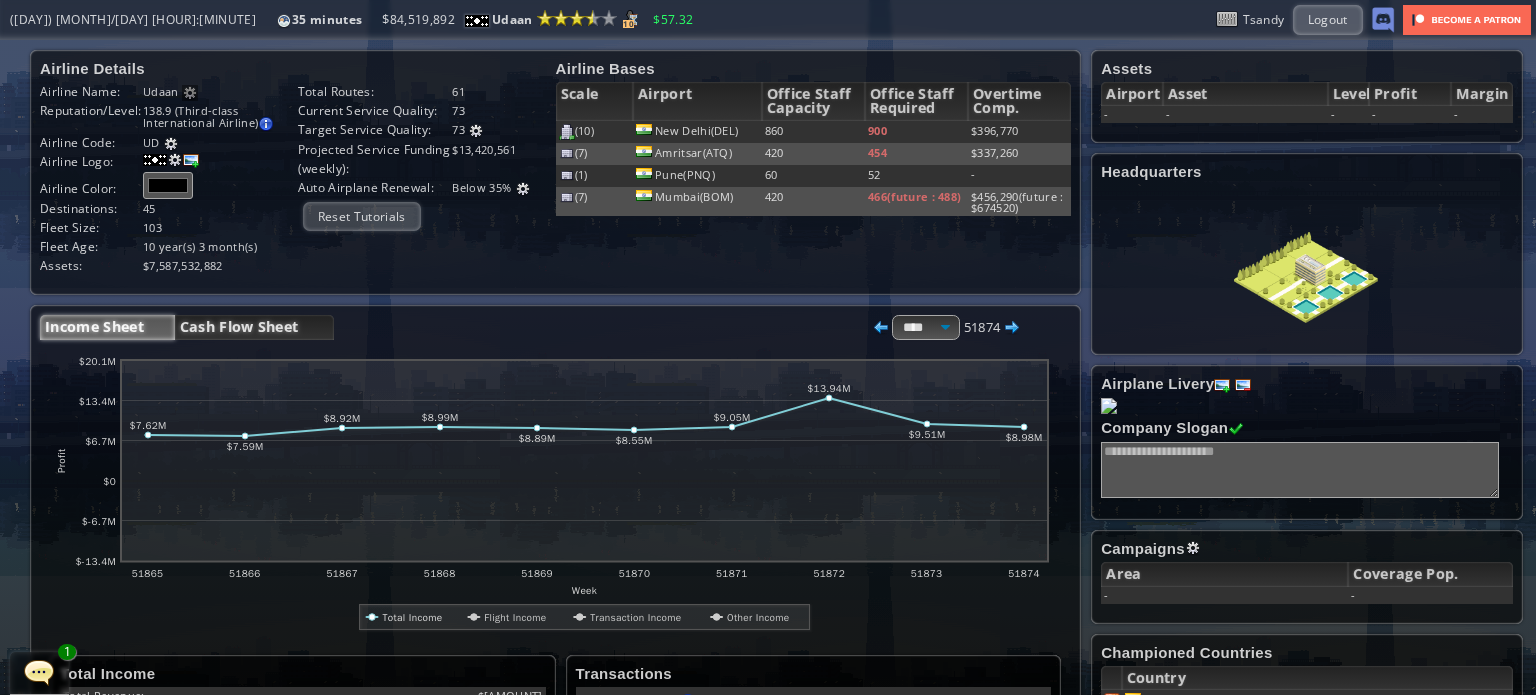 click on "Cash Flow Sheet" at bounding box center (254, 327) 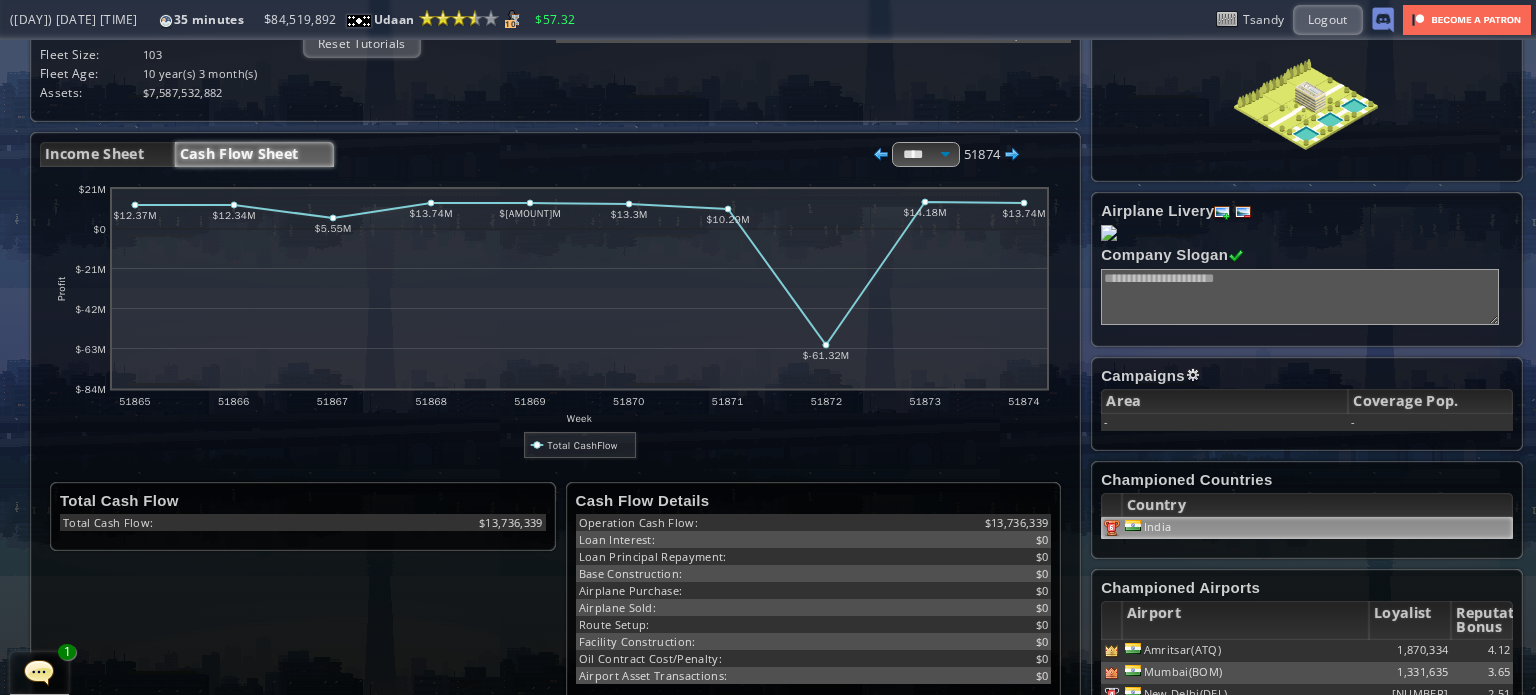 scroll, scrollTop: 0, scrollLeft: 0, axis: both 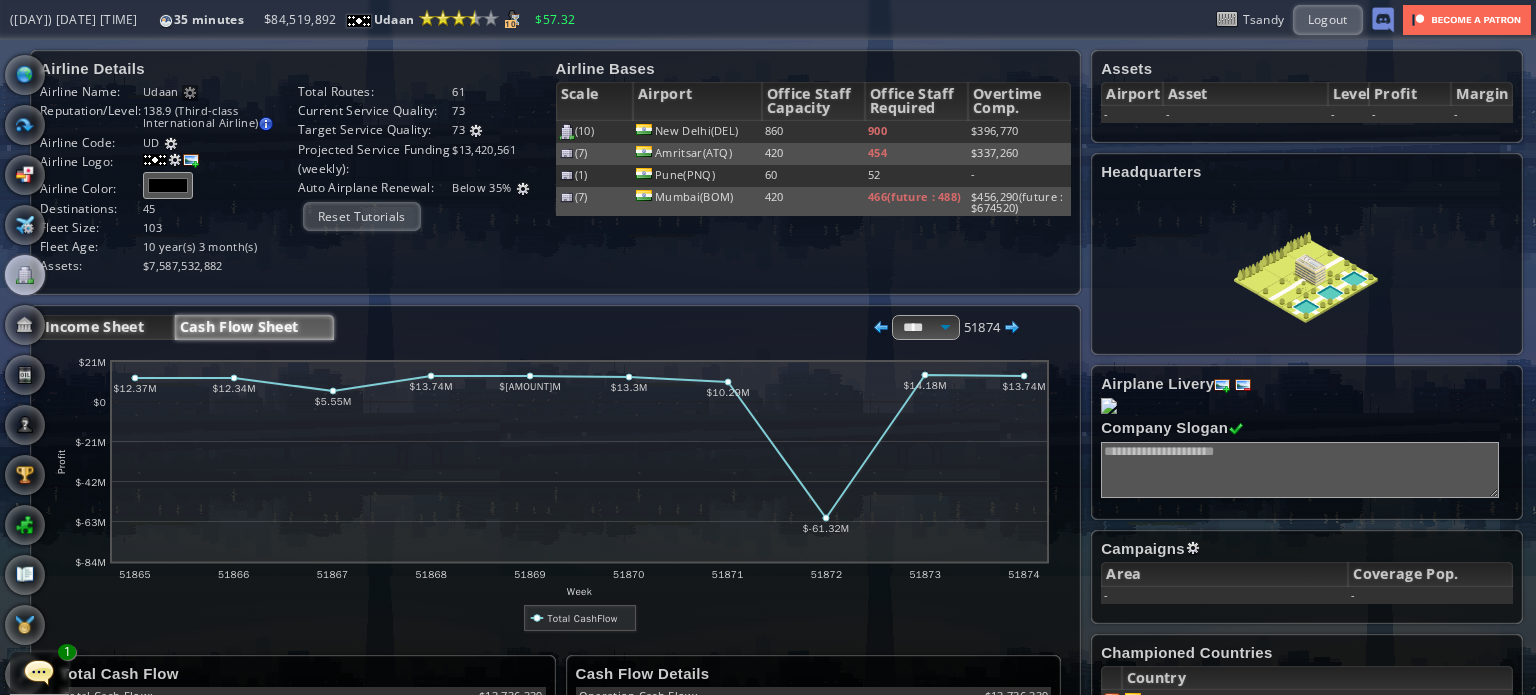 click on "Income Sheet" at bounding box center [107, 327] 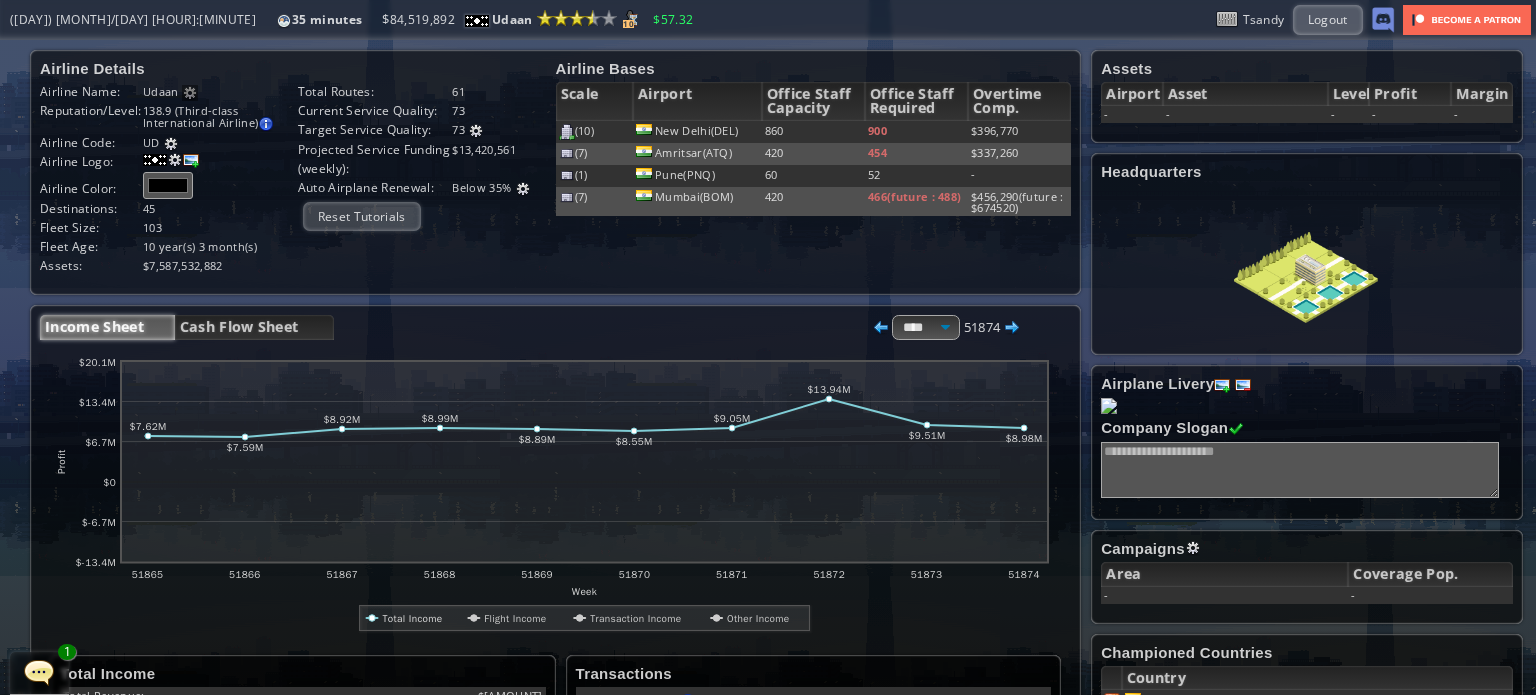click at bounding box center [39, 672] 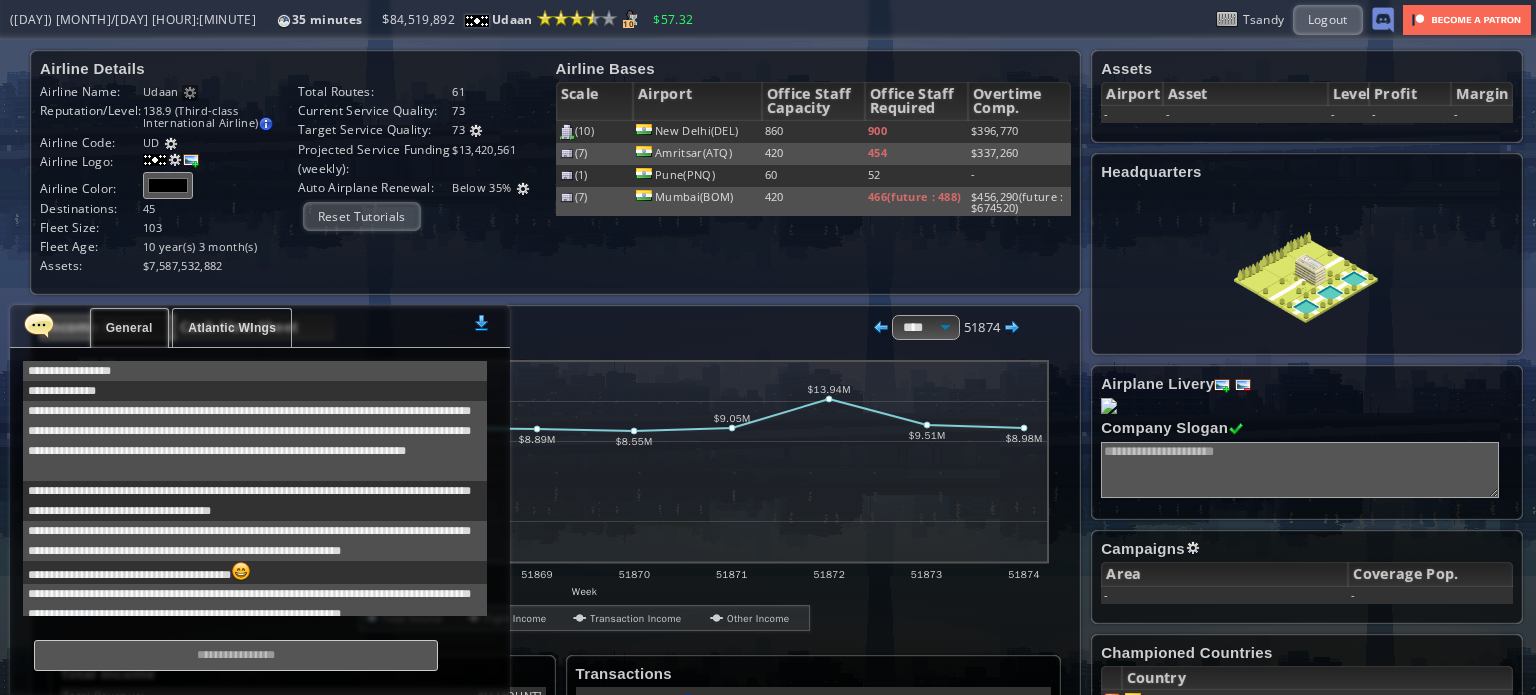 scroll, scrollTop: 520, scrollLeft: 0, axis: vertical 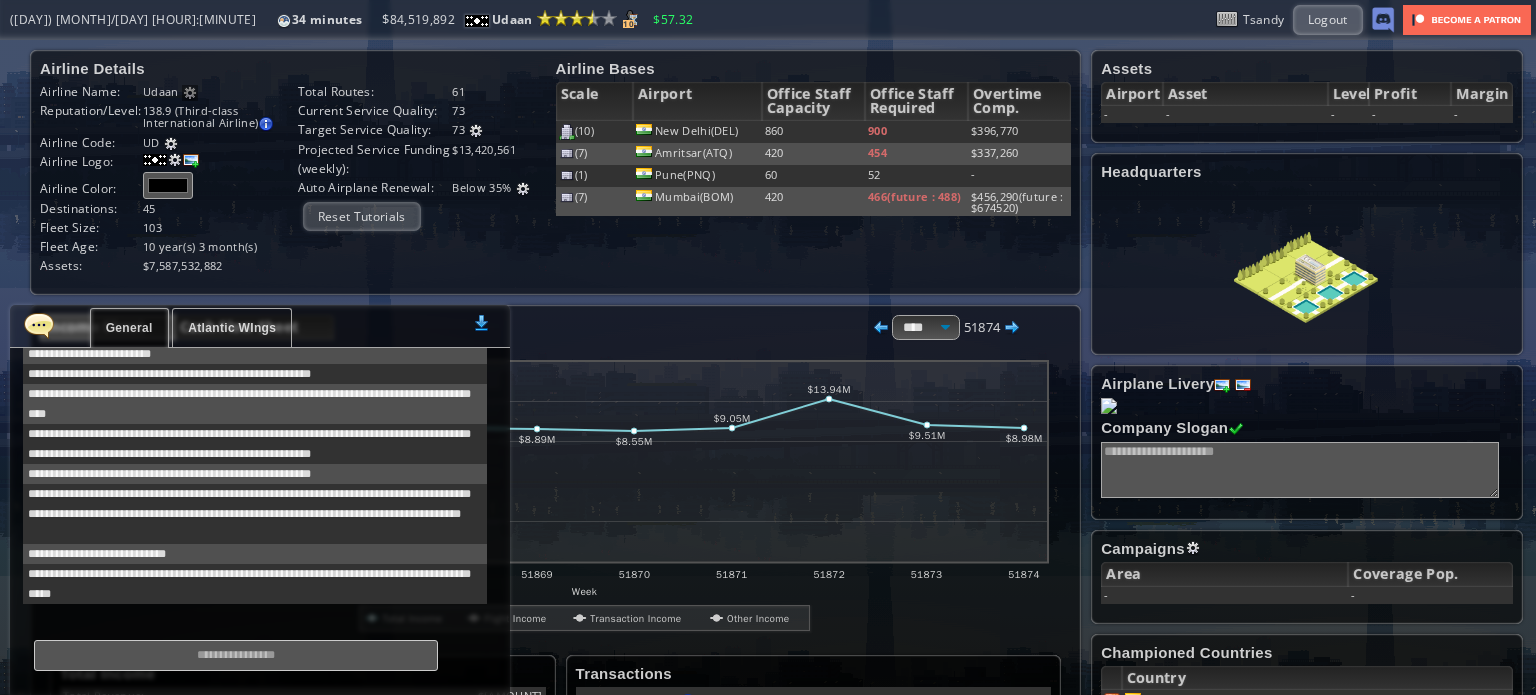 click at bounding box center (39, 325) 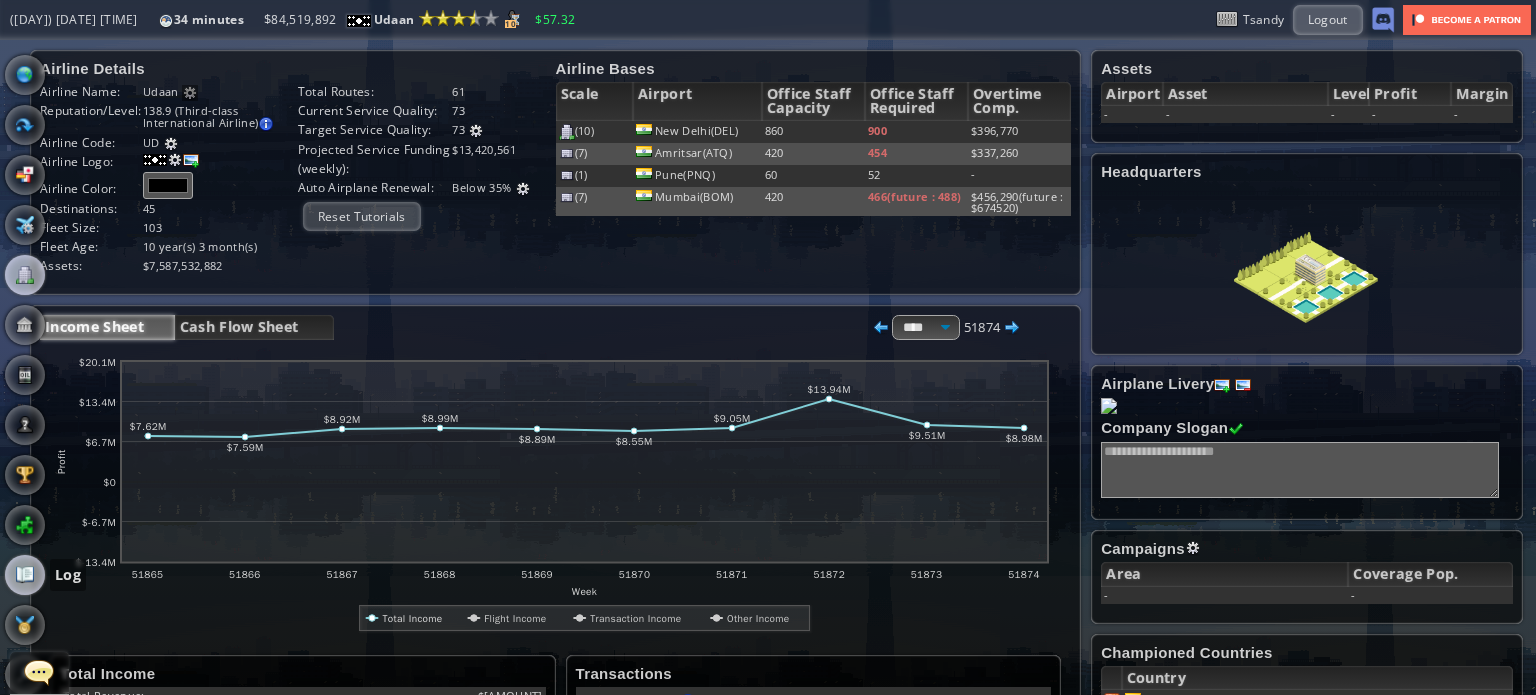 click at bounding box center [25, 575] 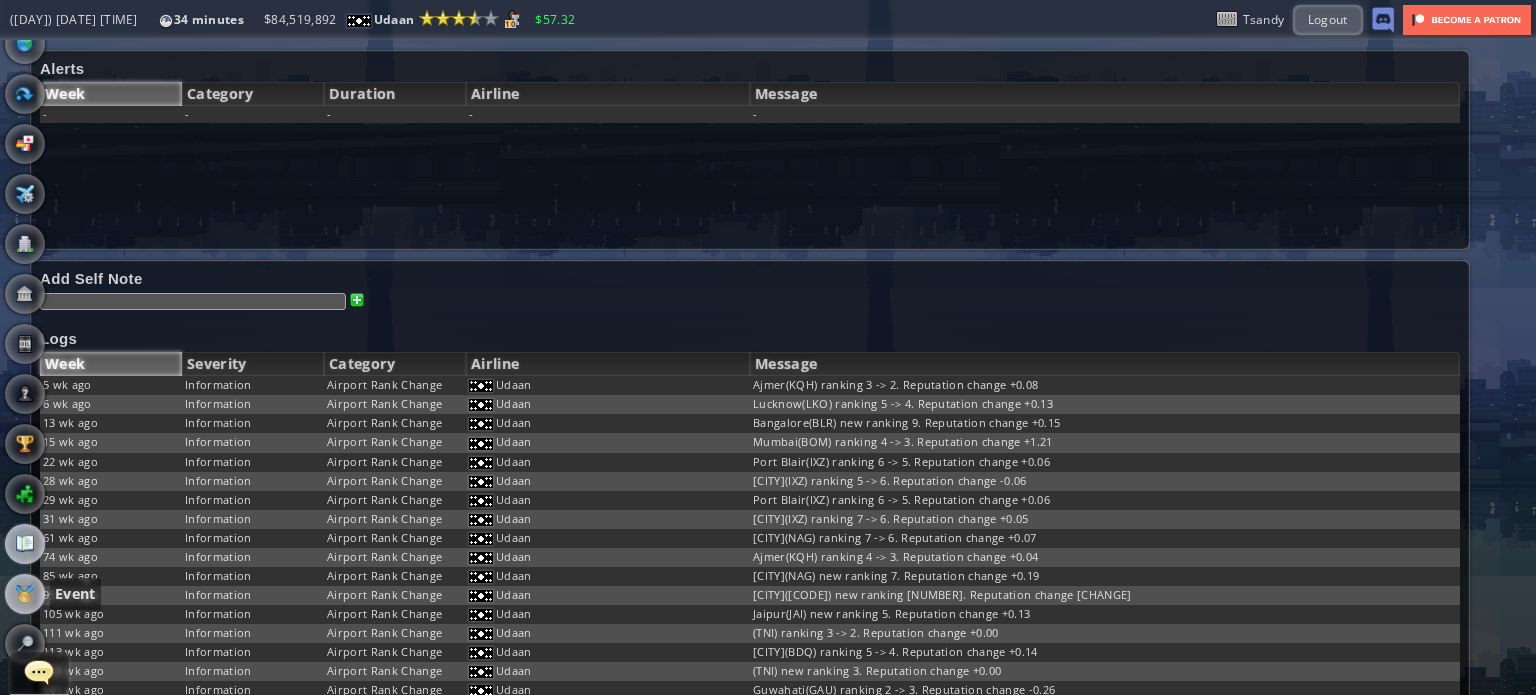 scroll, scrollTop: 64, scrollLeft: 0, axis: vertical 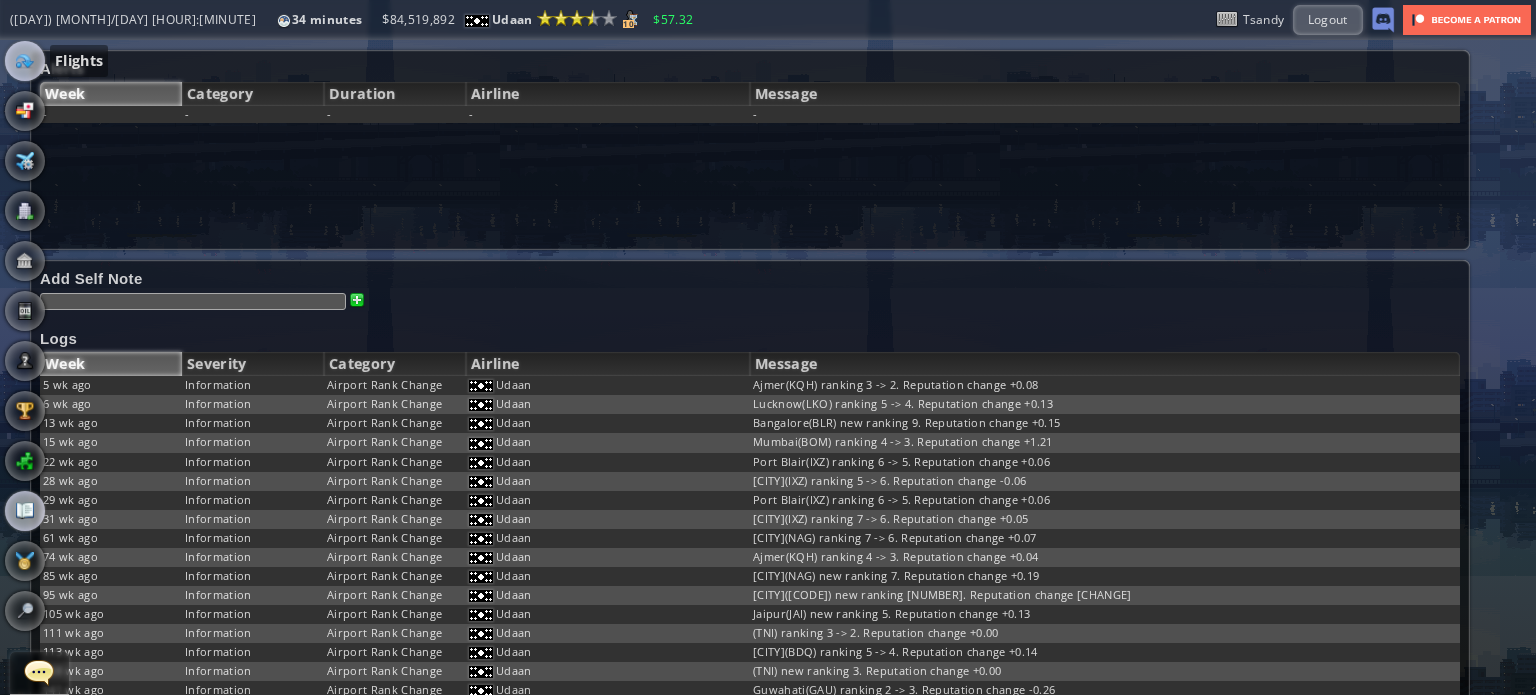 click at bounding box center (25, 61) 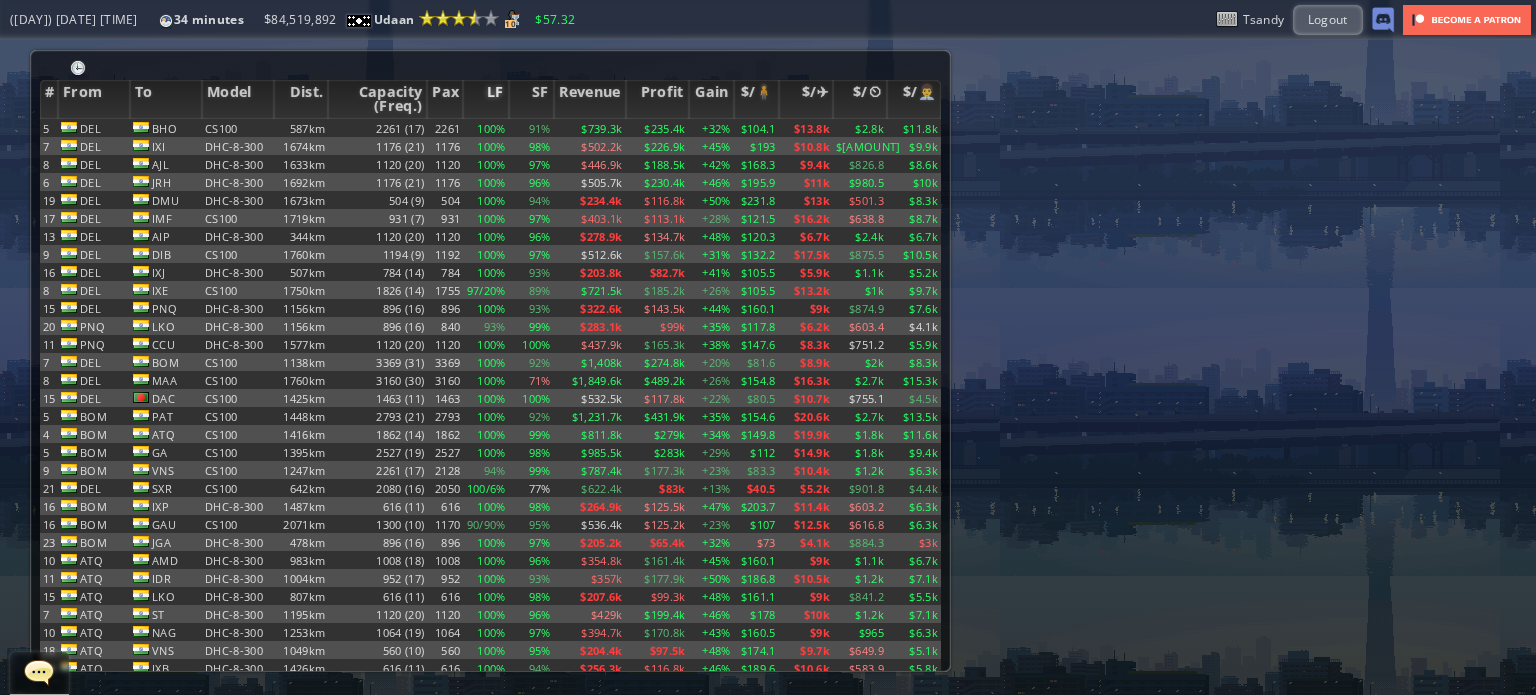 click on "LF" at bounding box center (485, 99) 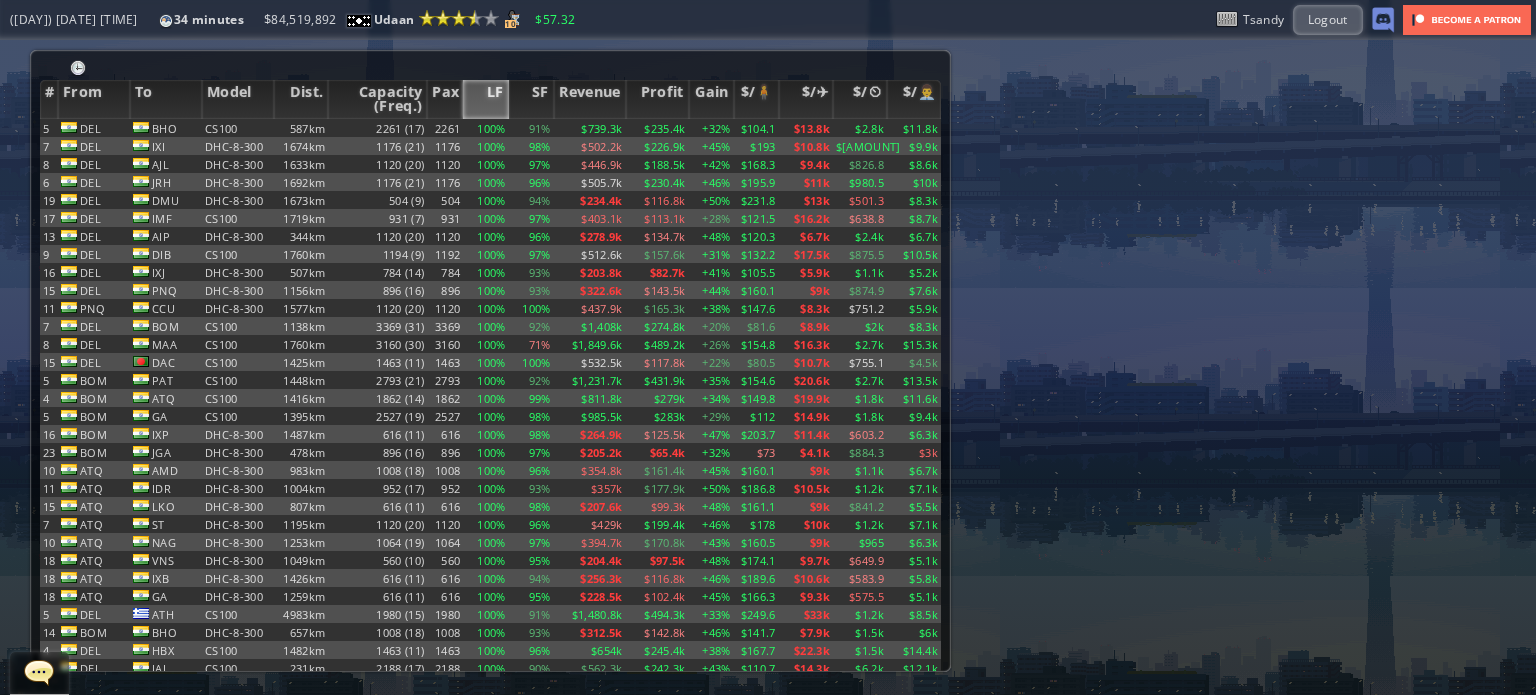 click on "LF" at bounding box center [485, 99] 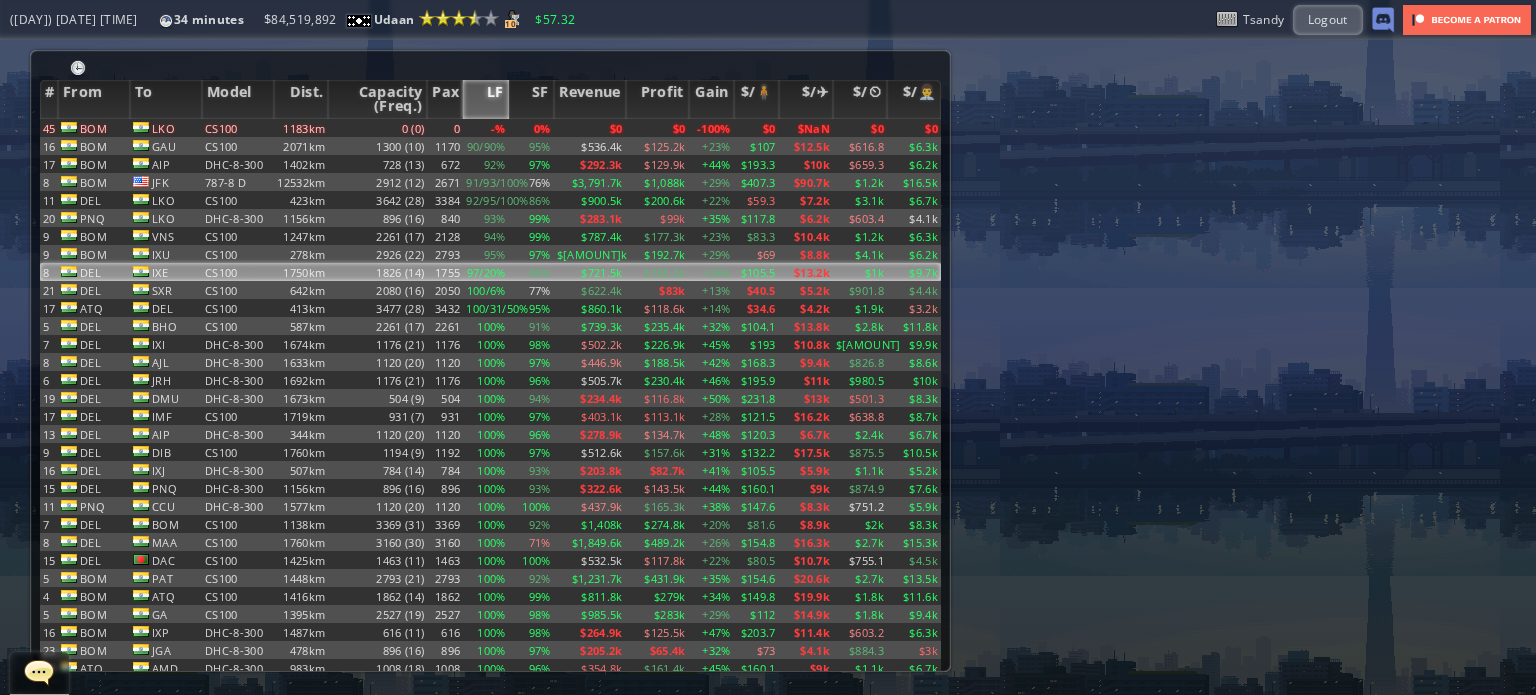 click on "97/20%" at bounding box center [485, 128] 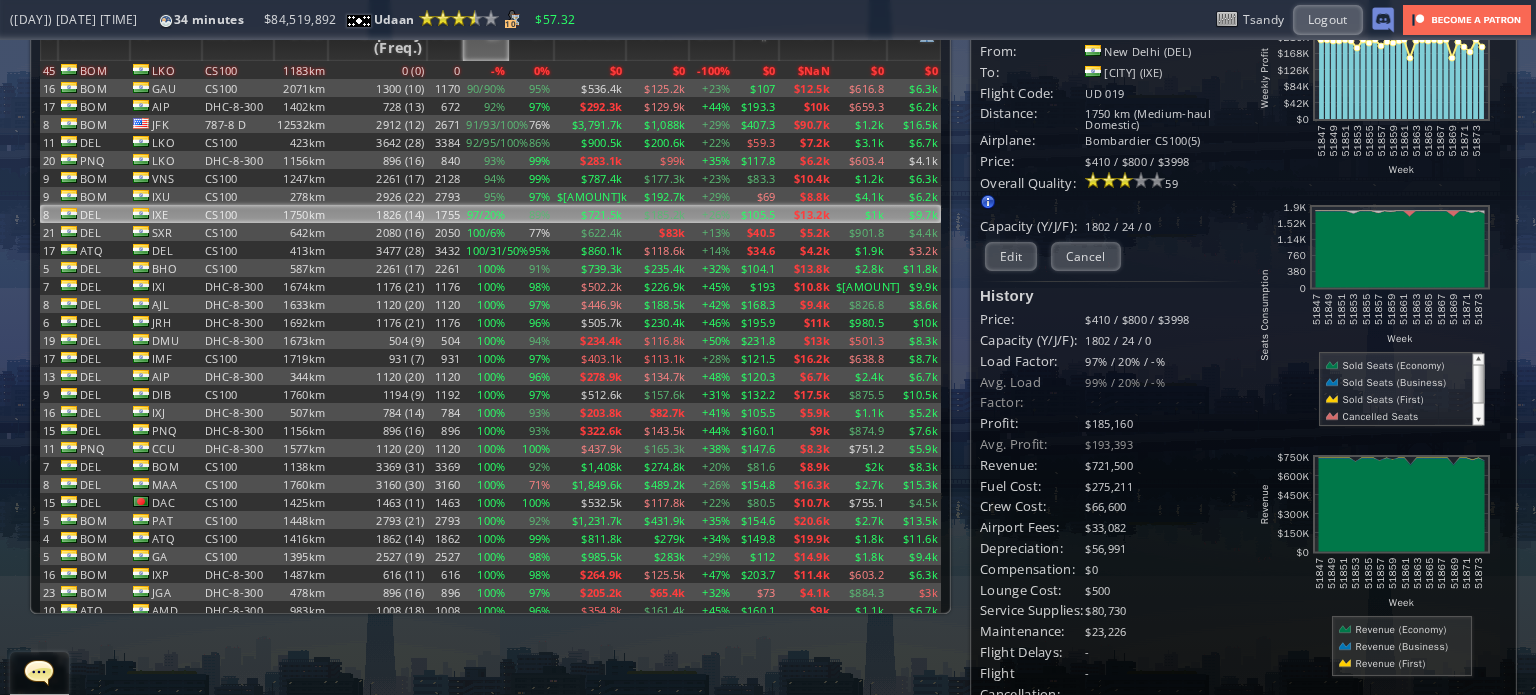 scroll, scrollTop: 100, scrollLeft: 0, axis: vertical 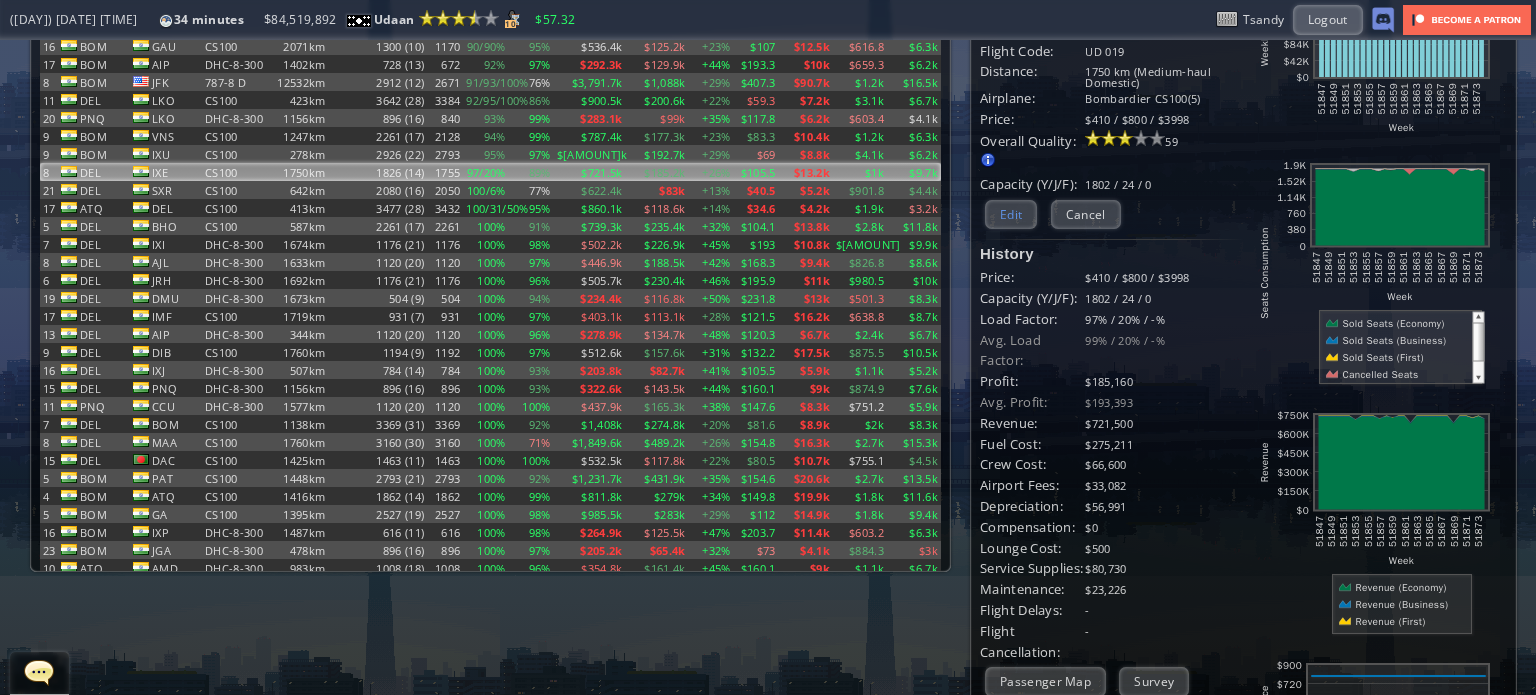 click on "Edit" at bounding box center (1011, 214) 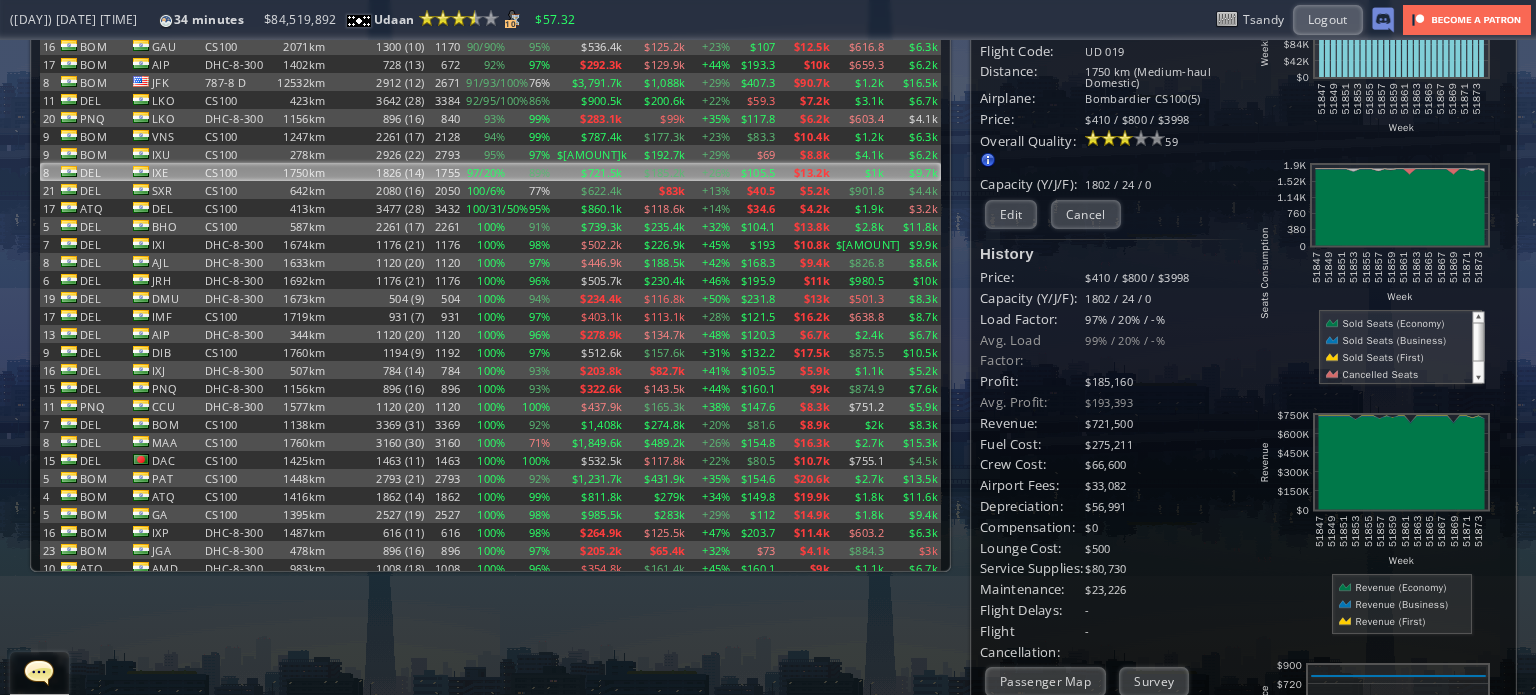 scroll, scrollTop: 0, scrollLeft: 0, axis: both 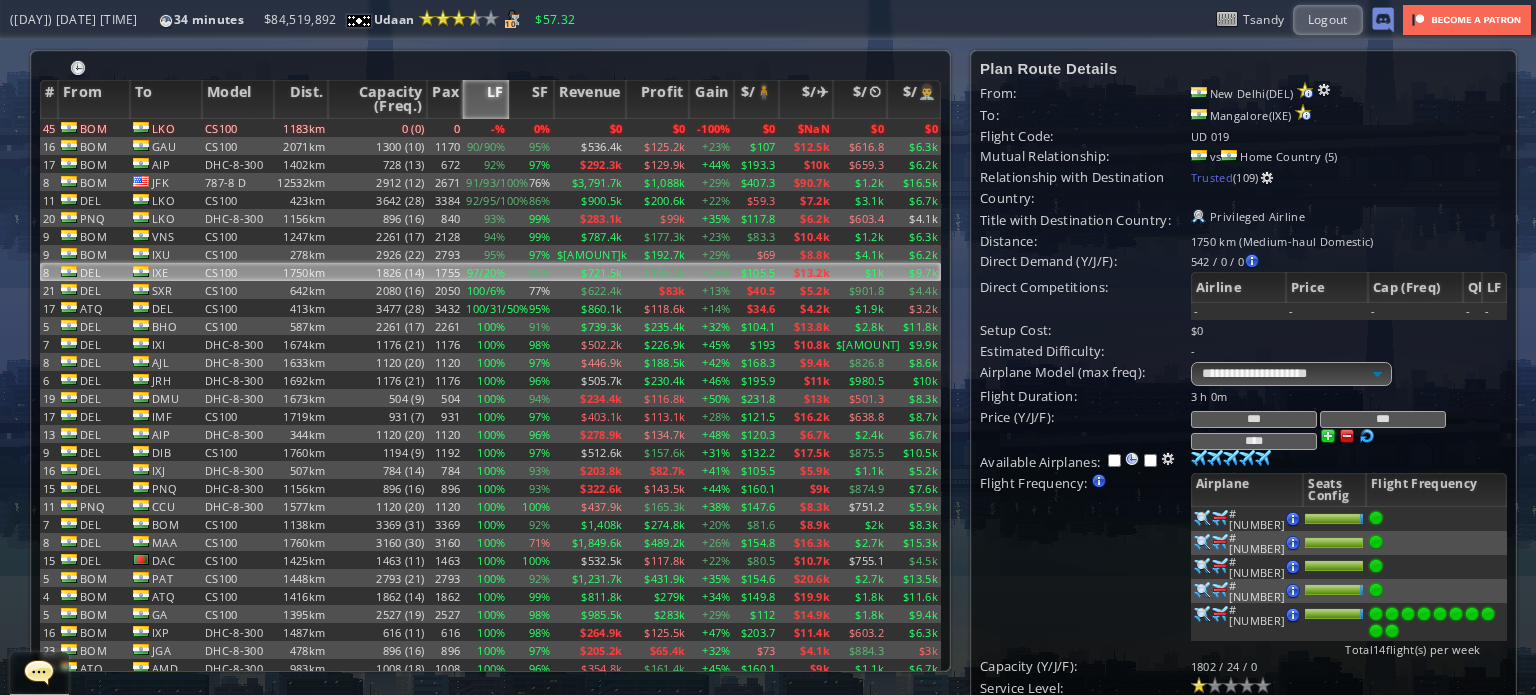 click on "***" at bounding box center [1383, 419] 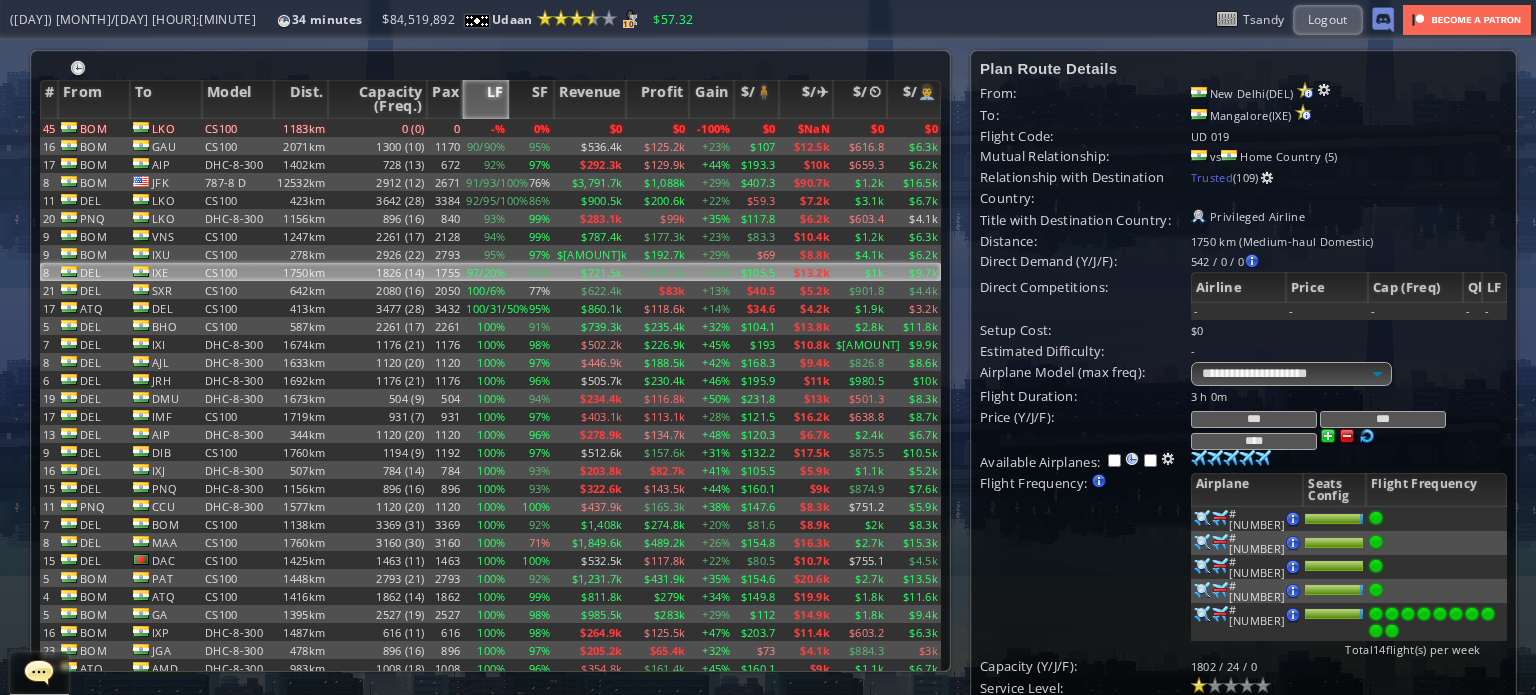 drag, startPoint x: 1265, startPoint y: 433, endPoint x: 1252, endPoint y: 433, distance: 13 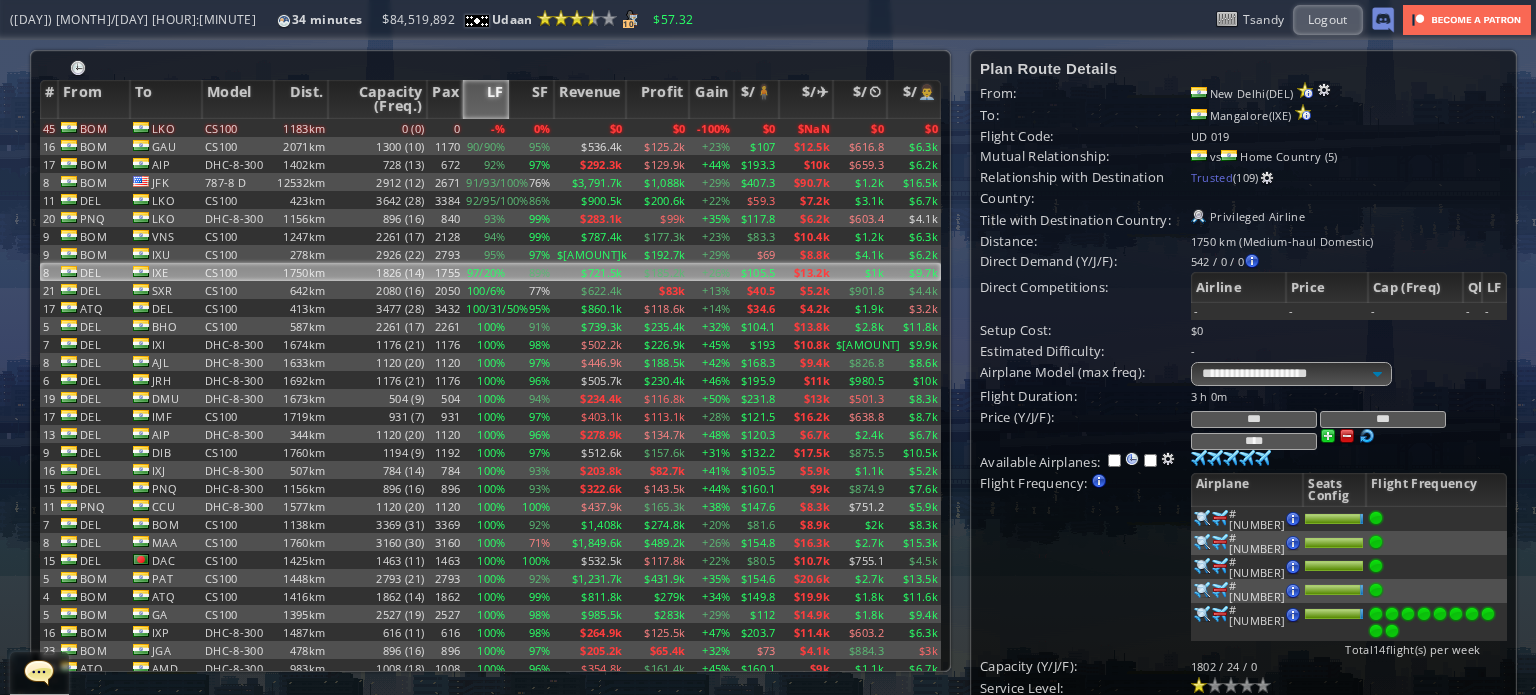 click on "***" at bounding box center [1383, 419] 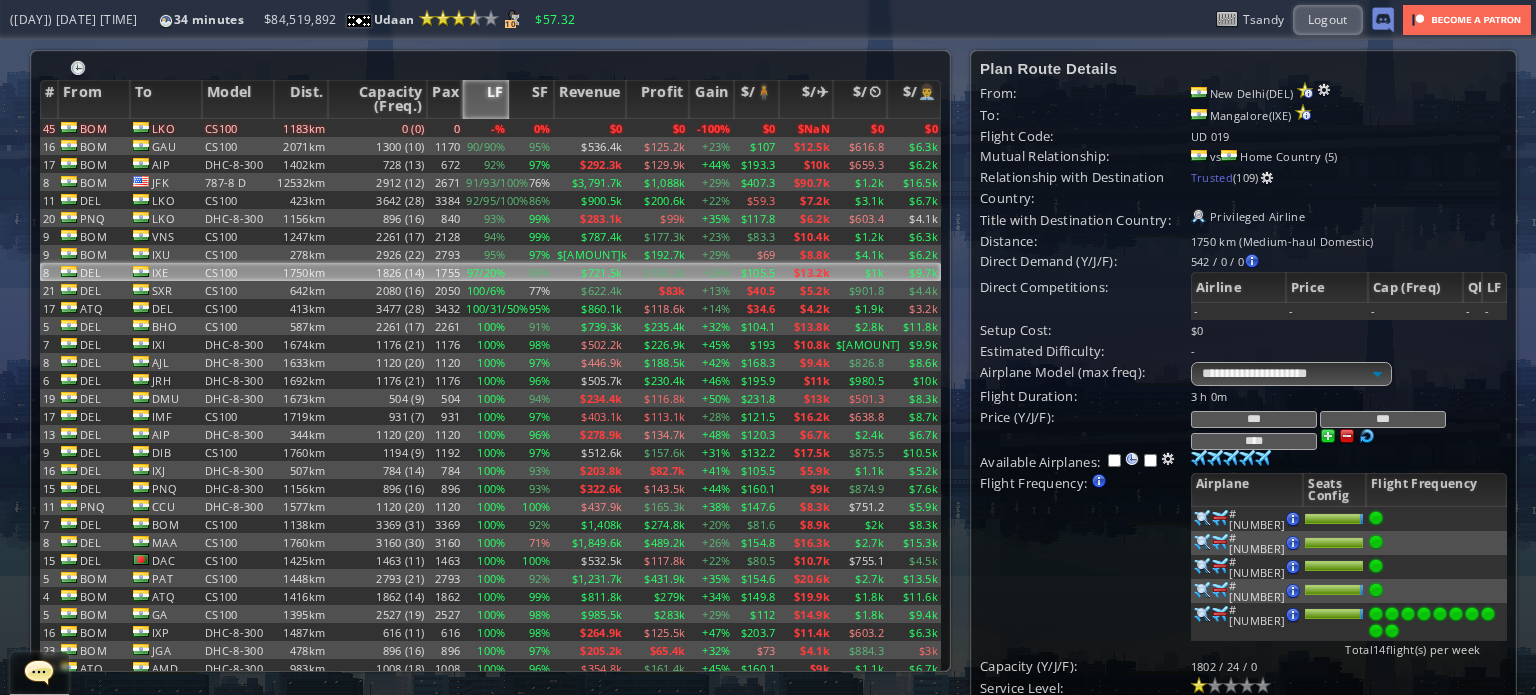 click at bounding box center (1202, 518) 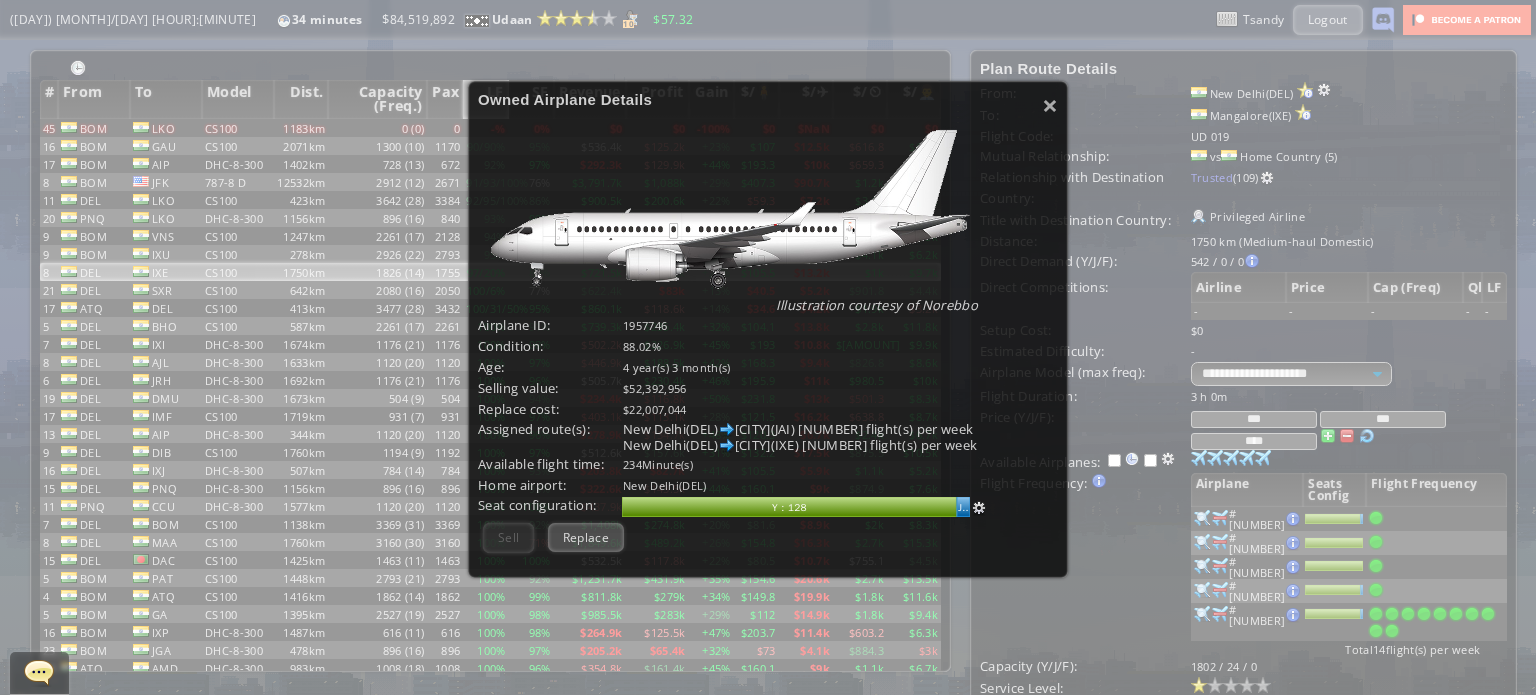 scroll, scrollTop: 200, scrollLeft: 0, axis: vertical 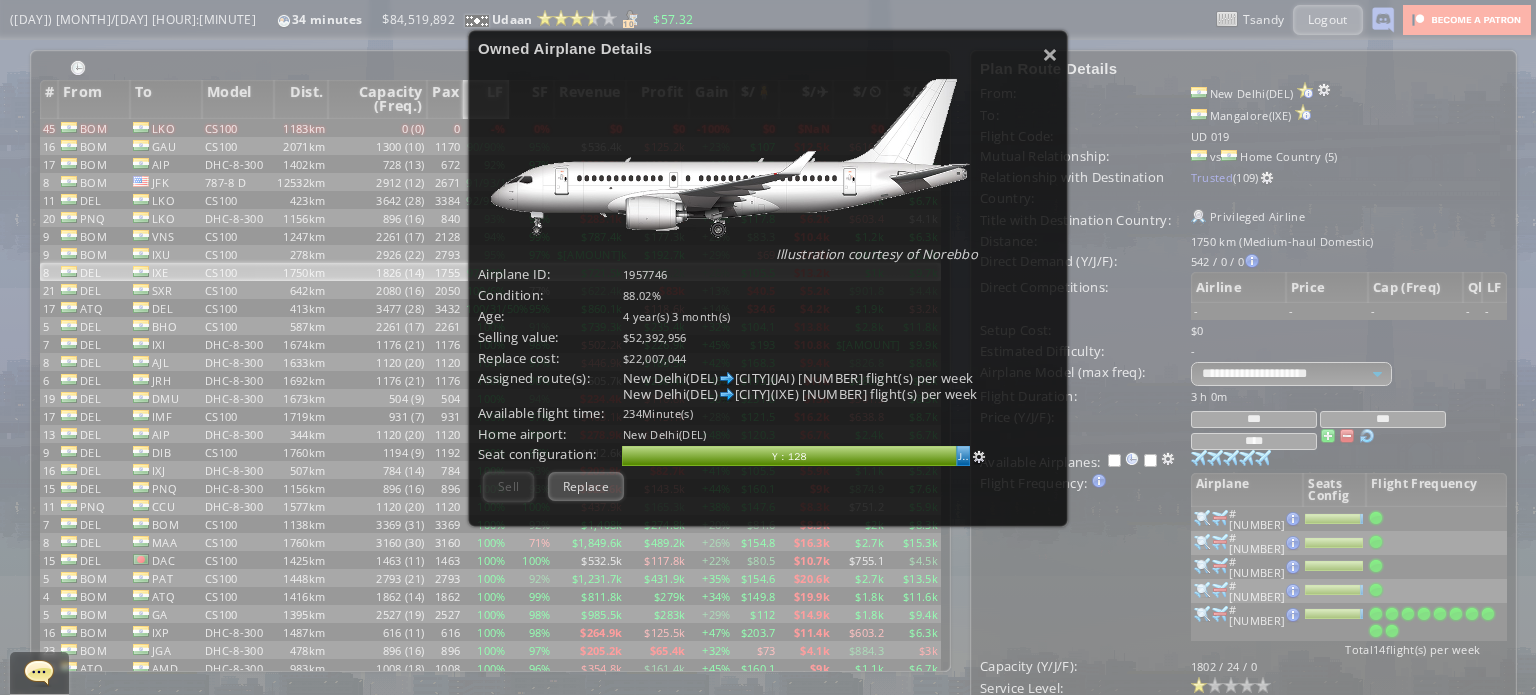 click at bounding box center [979, 457] 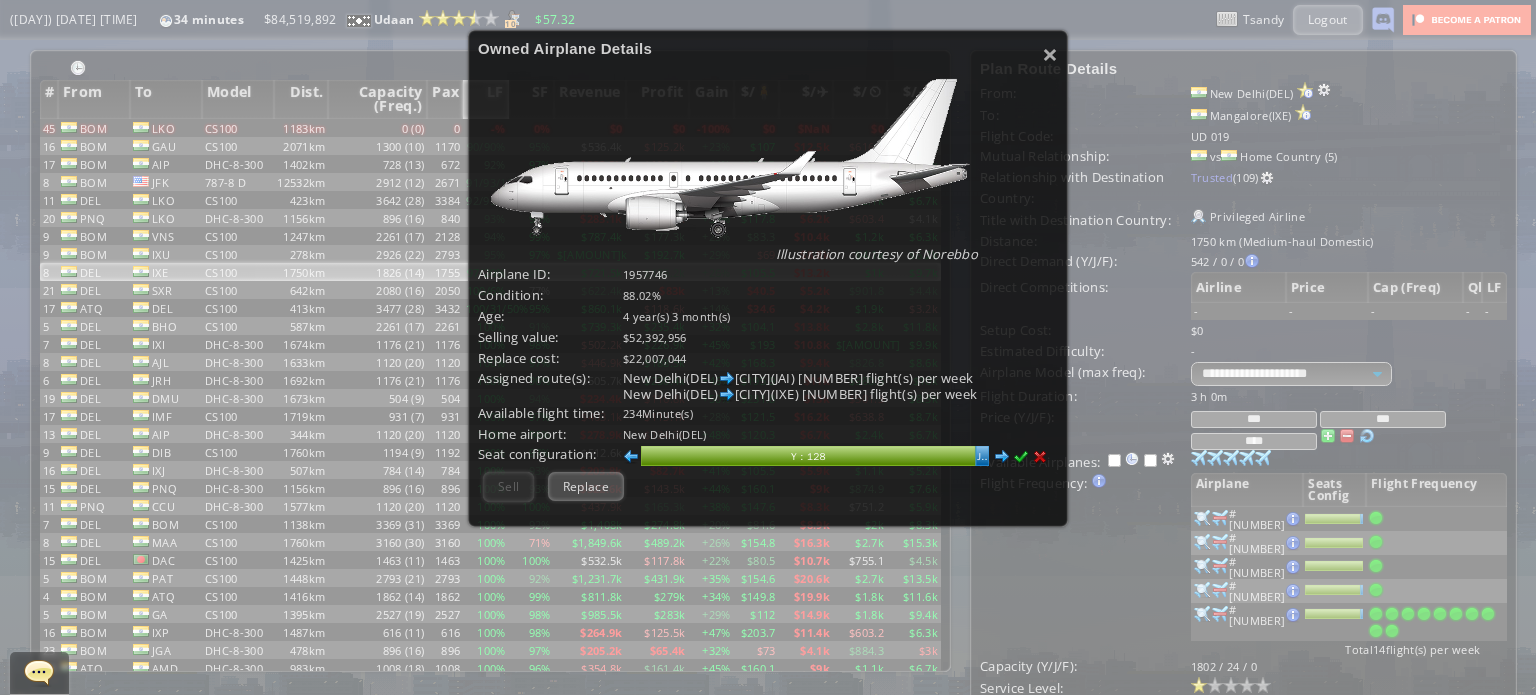 click at bounding box center (1002, 457) 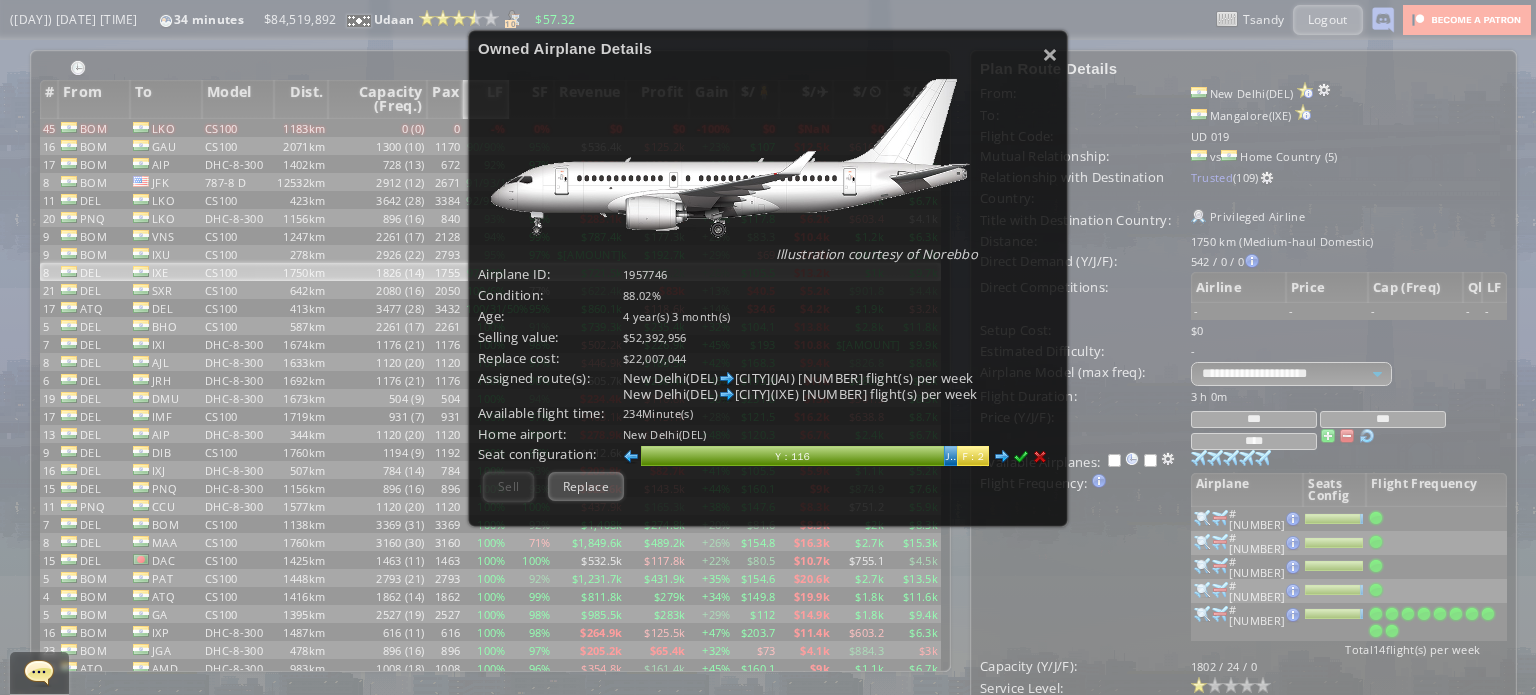 click at bounding box center [1002, 457] 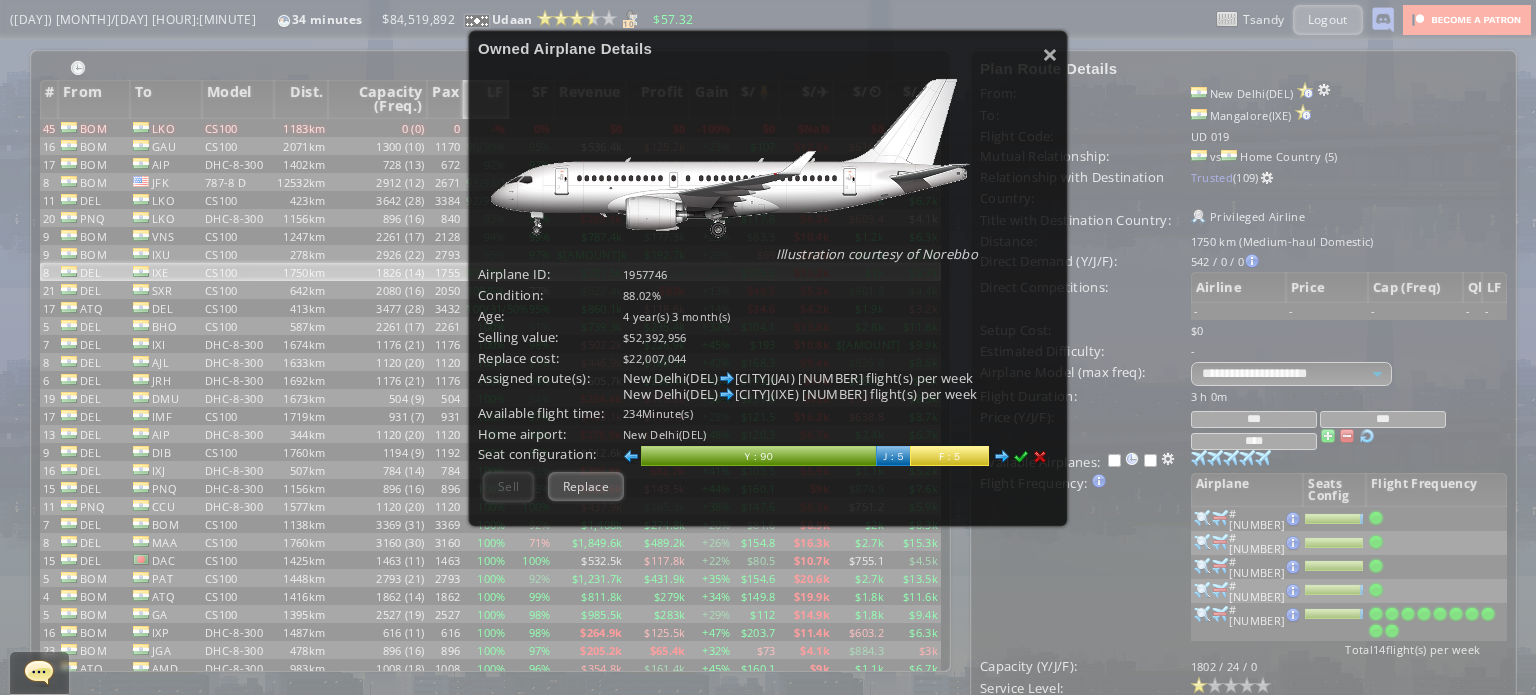 click at bounding box center (1002, 457) 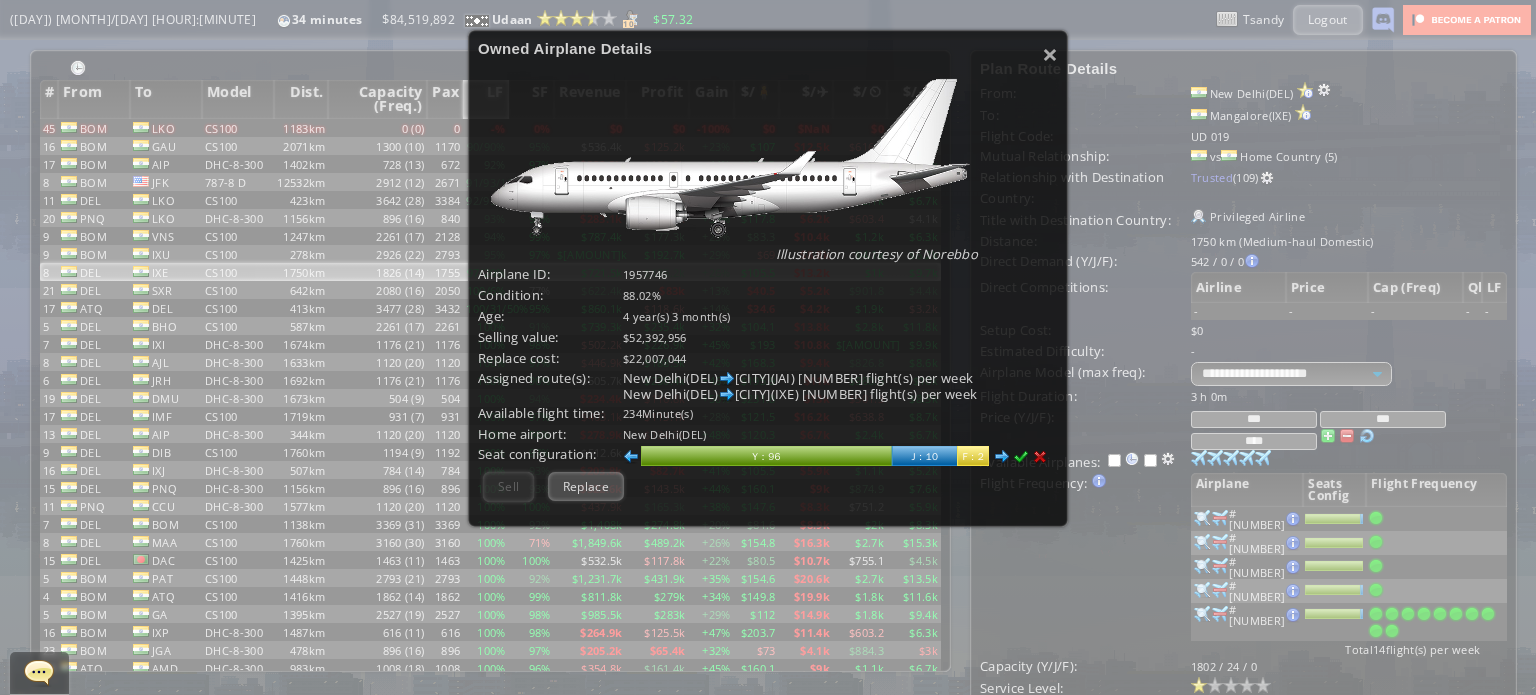 click at bounding box center (1002, 457) 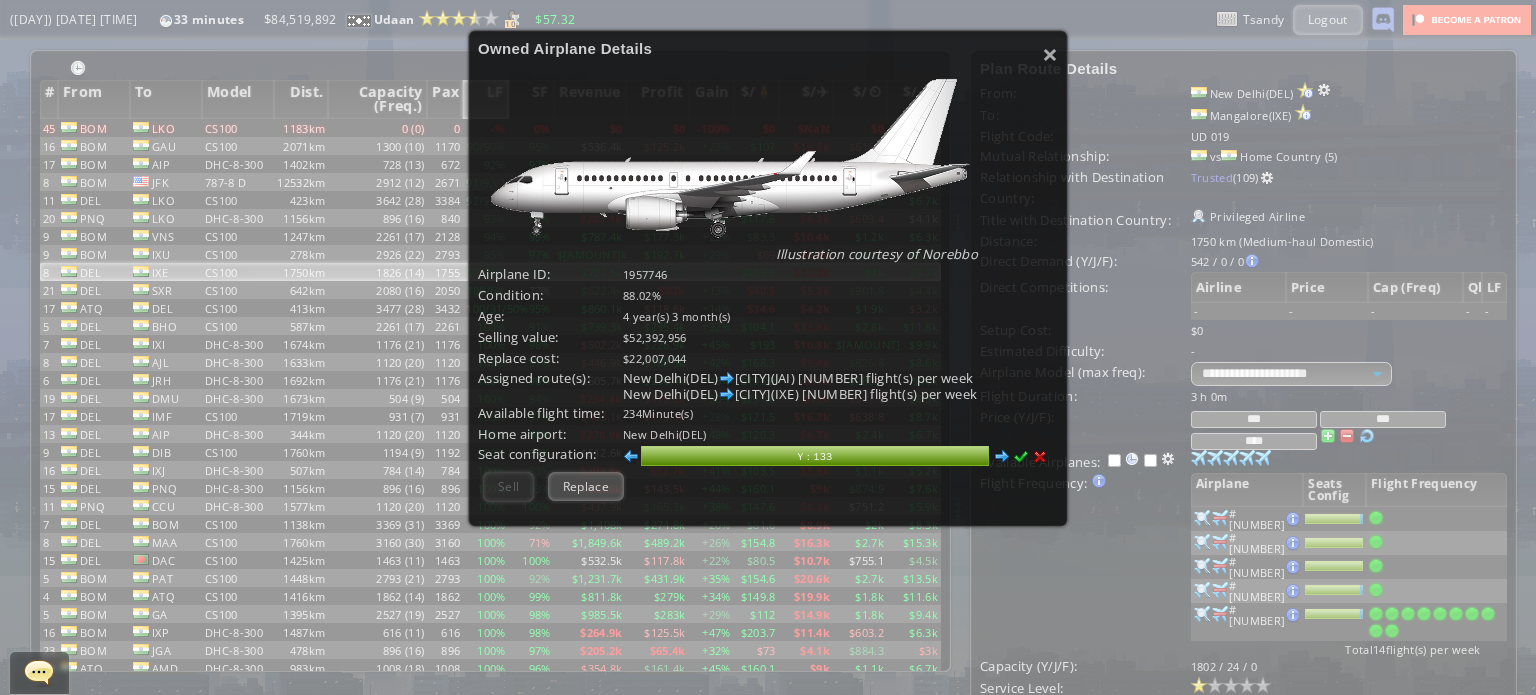 click at bounding box center (1021, 457) 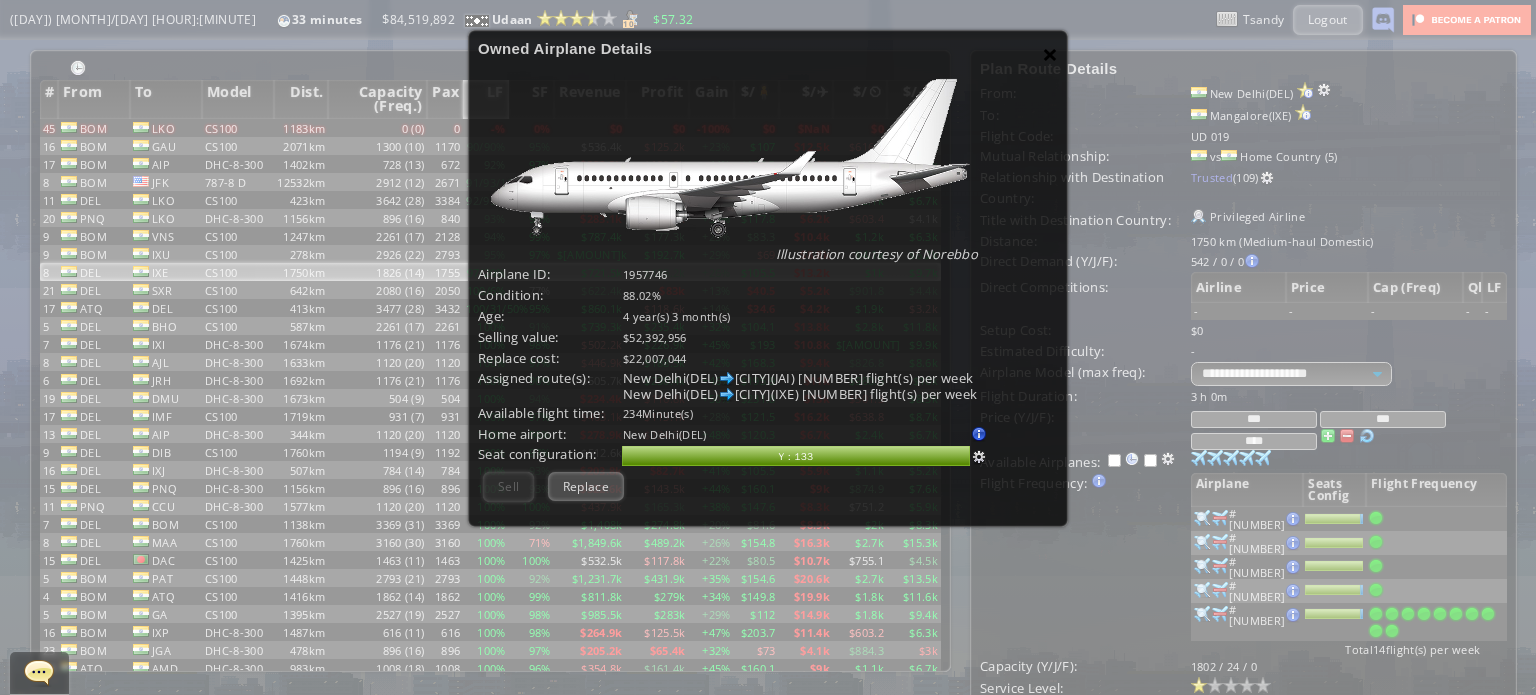 click on "×" at bounding box center (1050, 54) 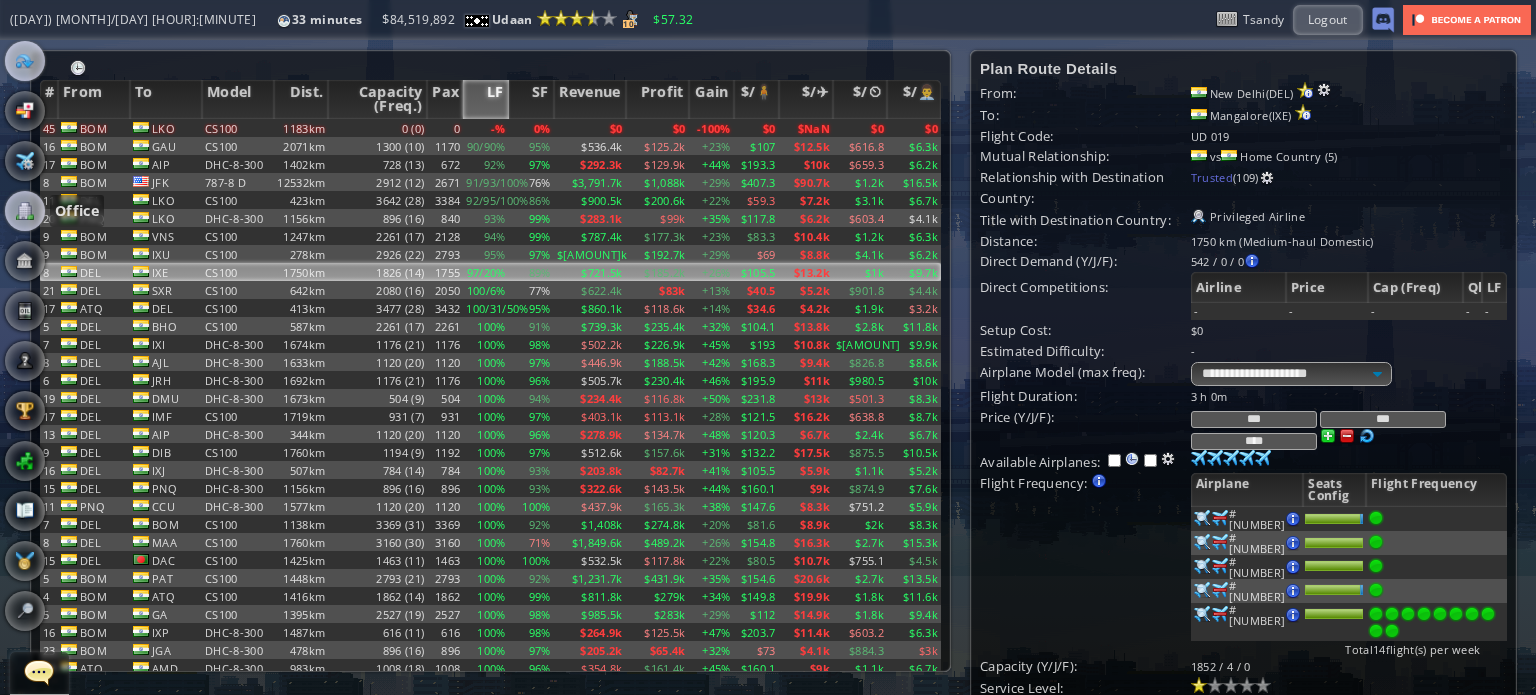 click at bounding box center [25, 211] 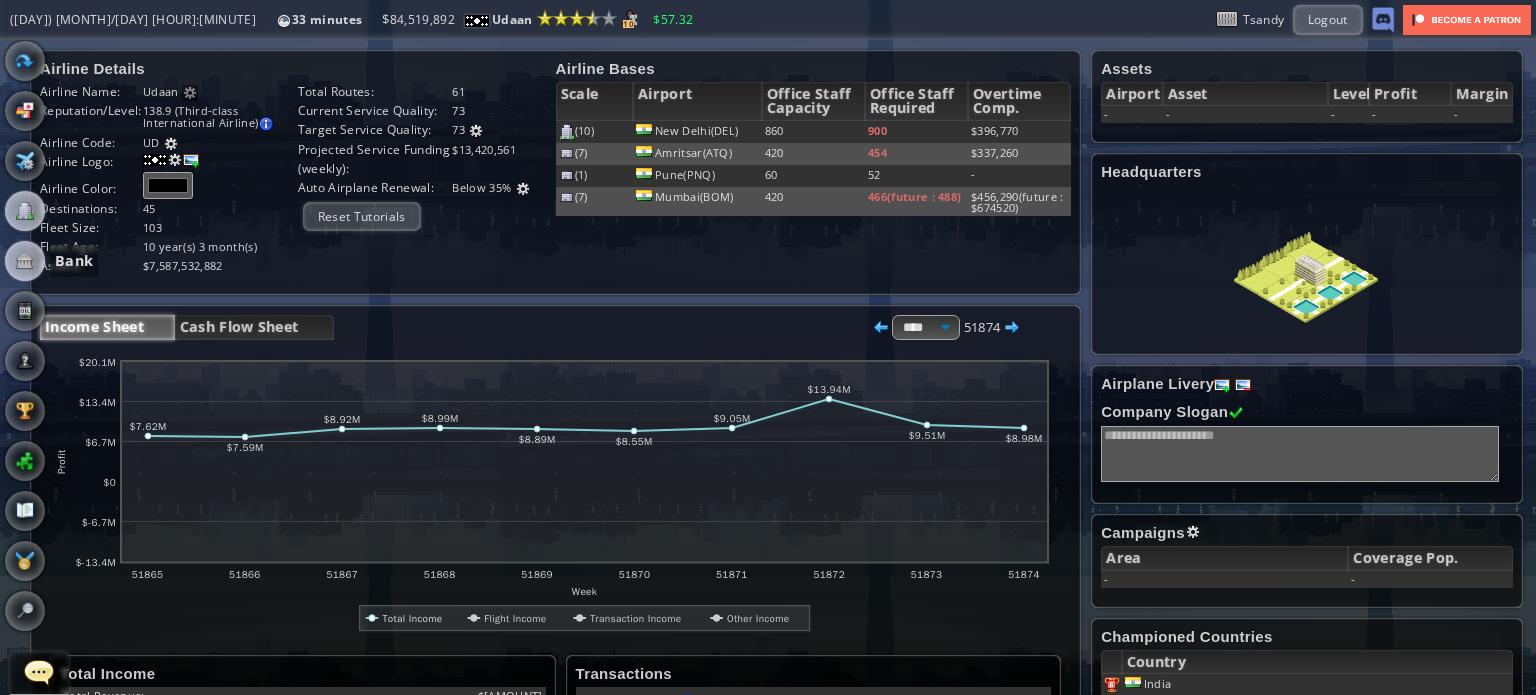 click at bounding box center (25, 261) 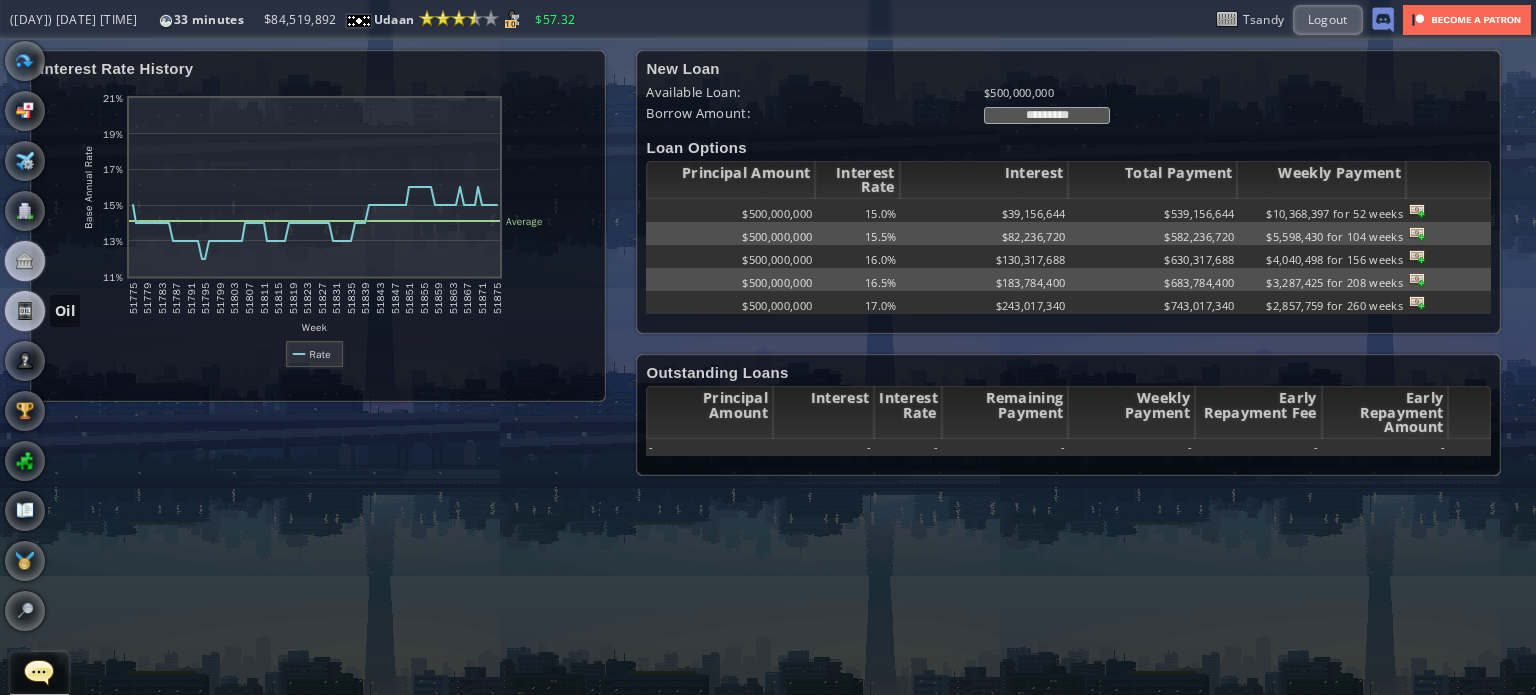 click at bounding box center (25, 311) 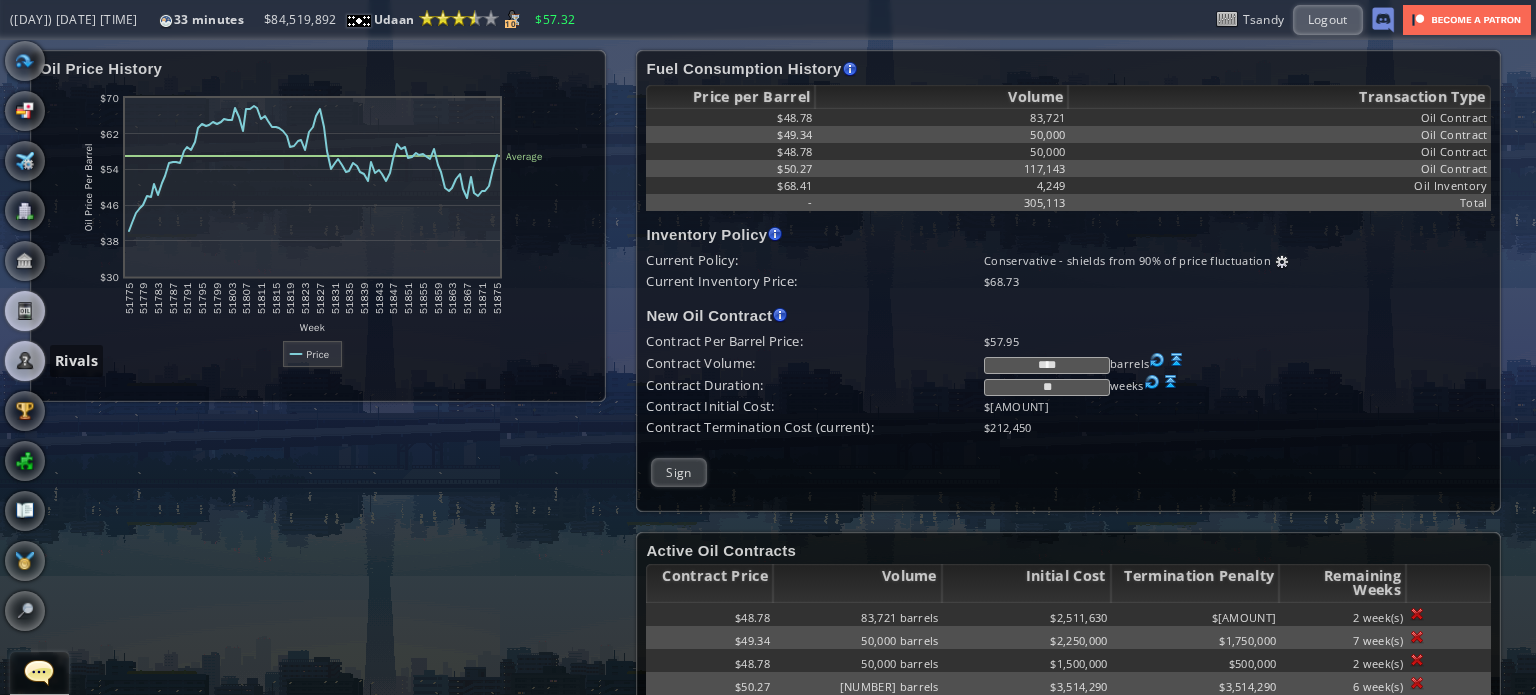 click at bounding box center [25, 361] 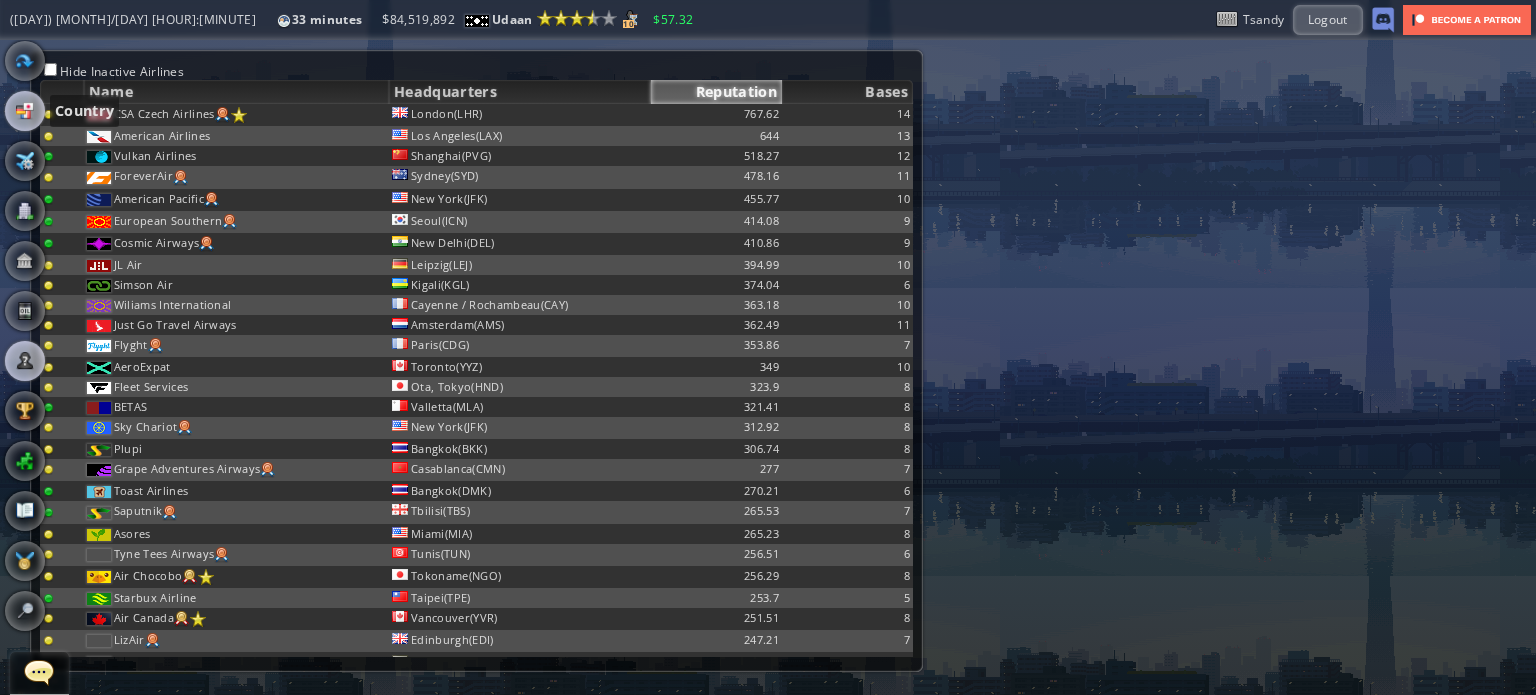 click at bounding box center [25, 111] 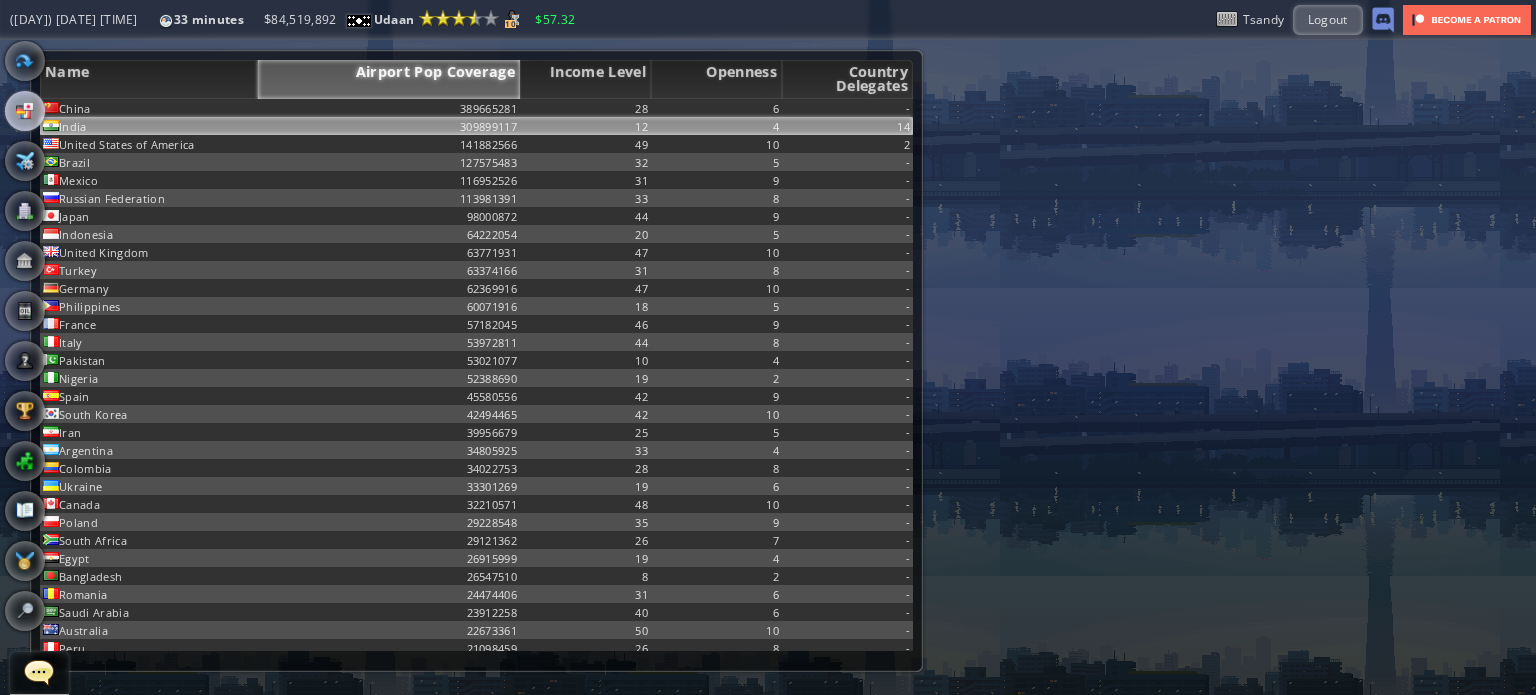 click on "India" at bounding box center (149, 108) 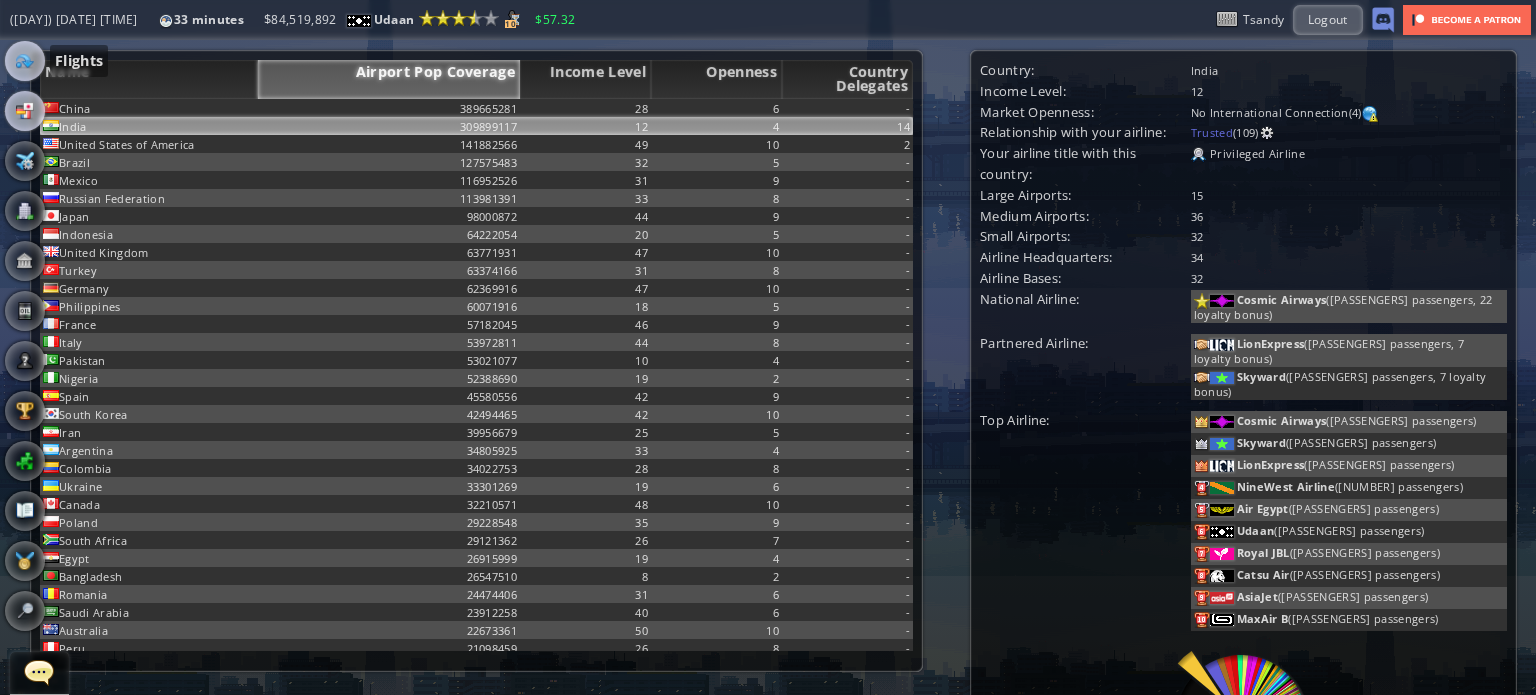 click at bounding box center [25, 61] 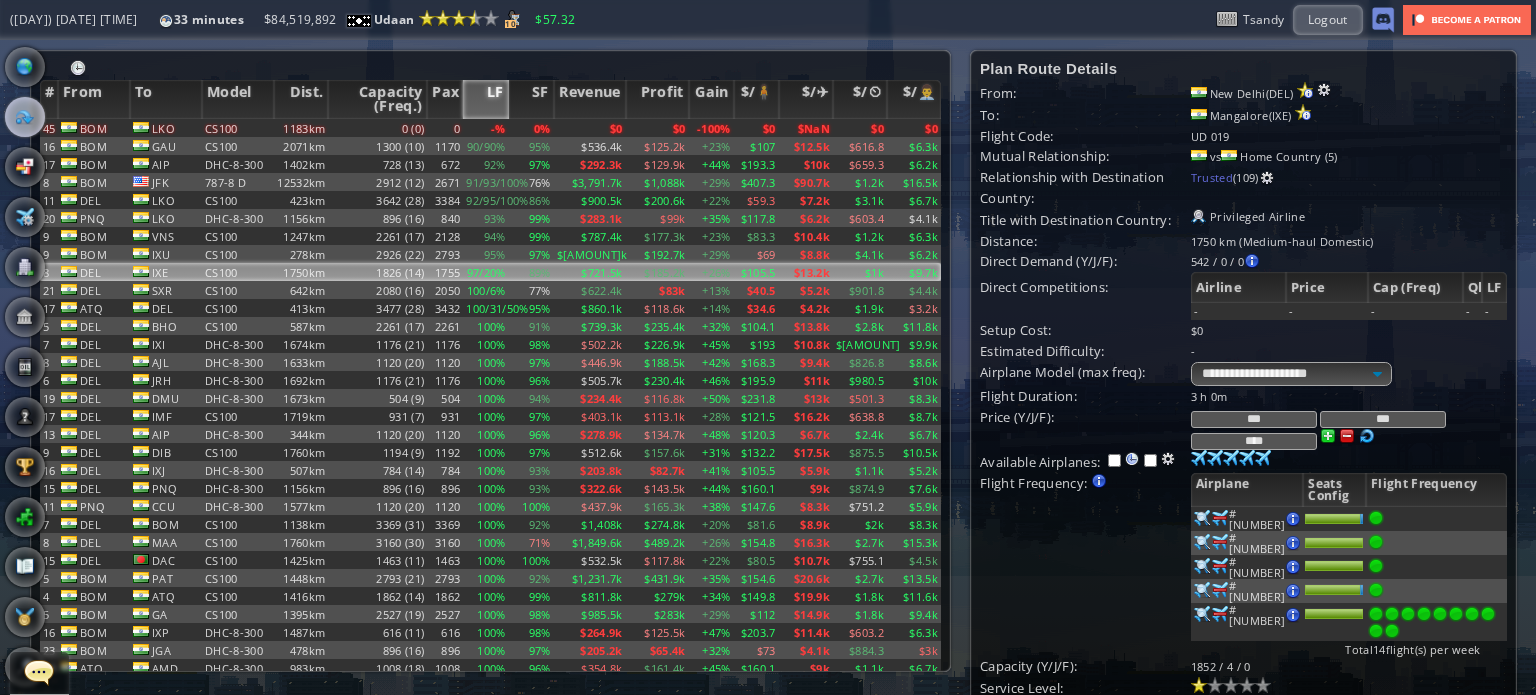 scroll, scrollTop: 0, scrollLeft: 0, axis: both 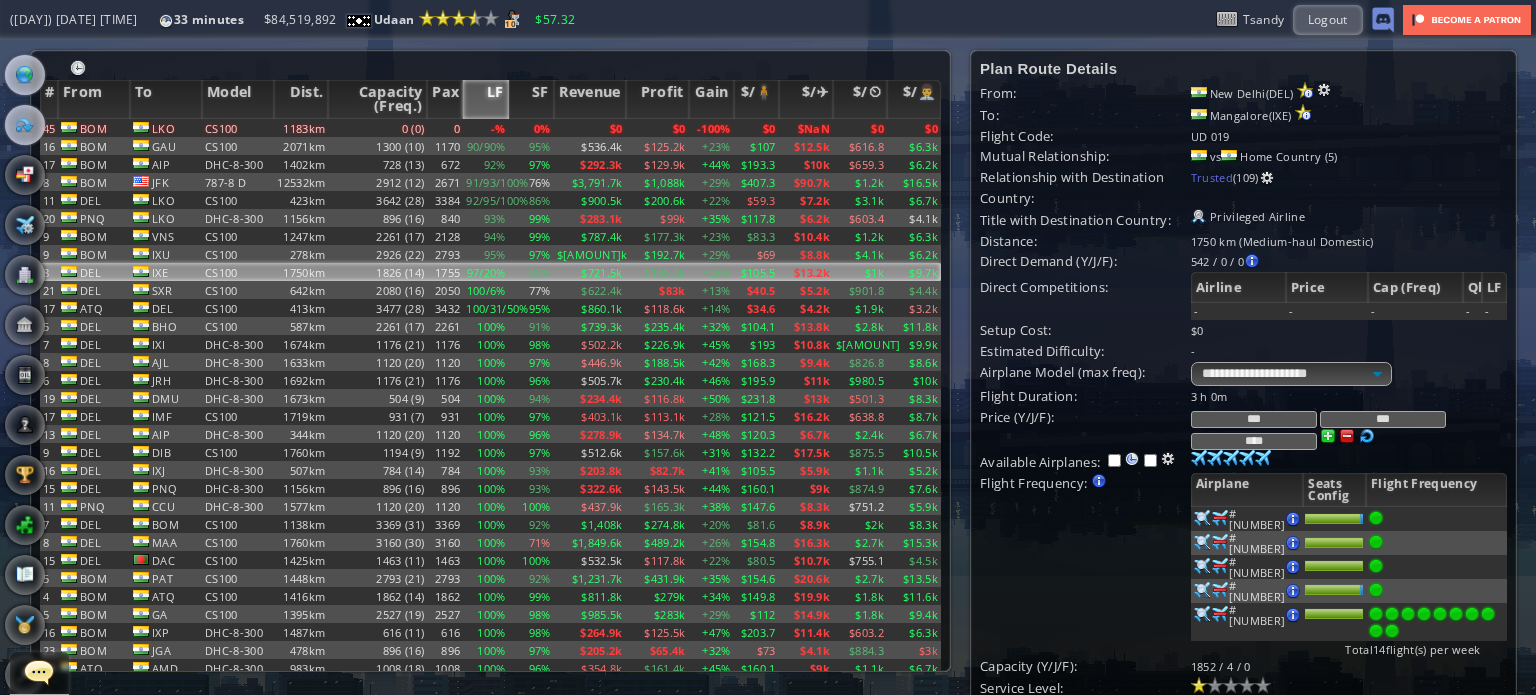 click at bounding box center (25, 75) 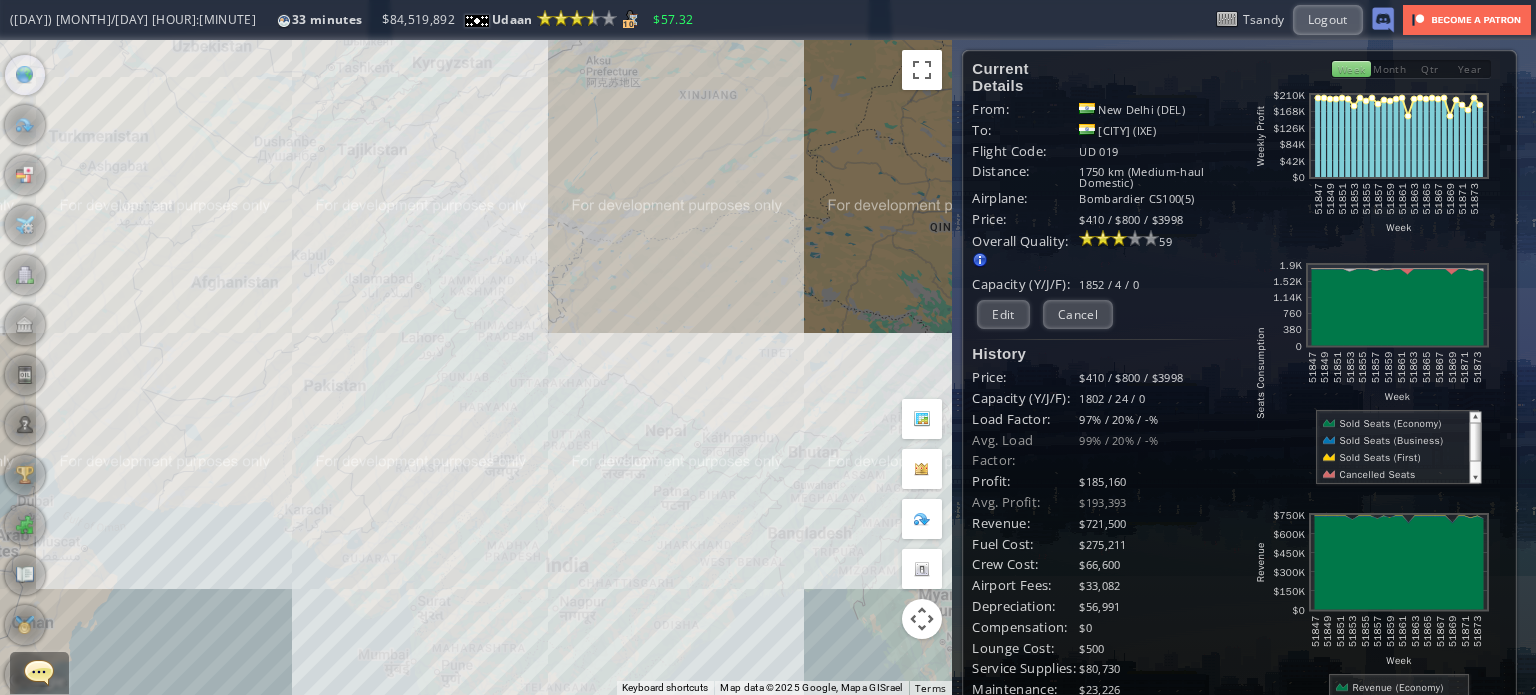 click on "To navigate, press the arrow keys." at bounding box center (476, 367) 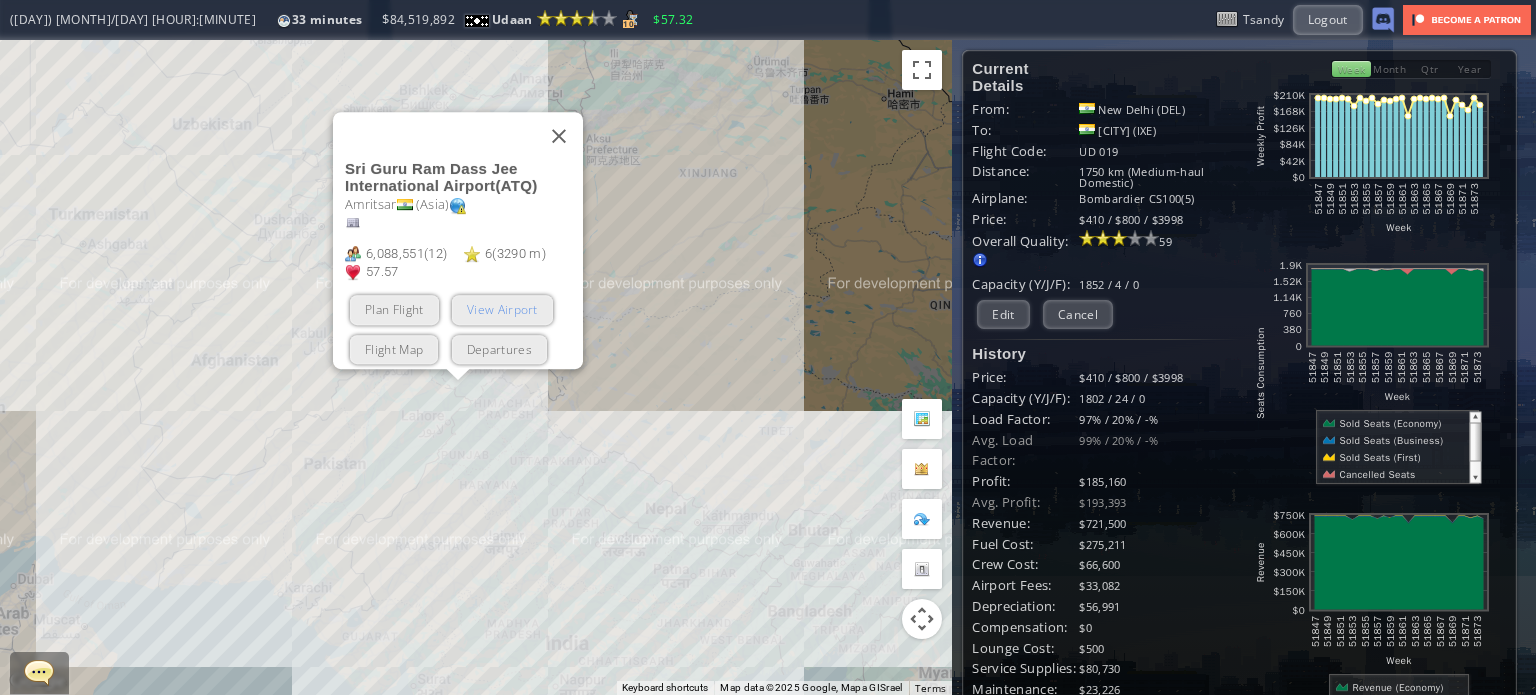 click on "View Airport" at bounding box center [502, 309] 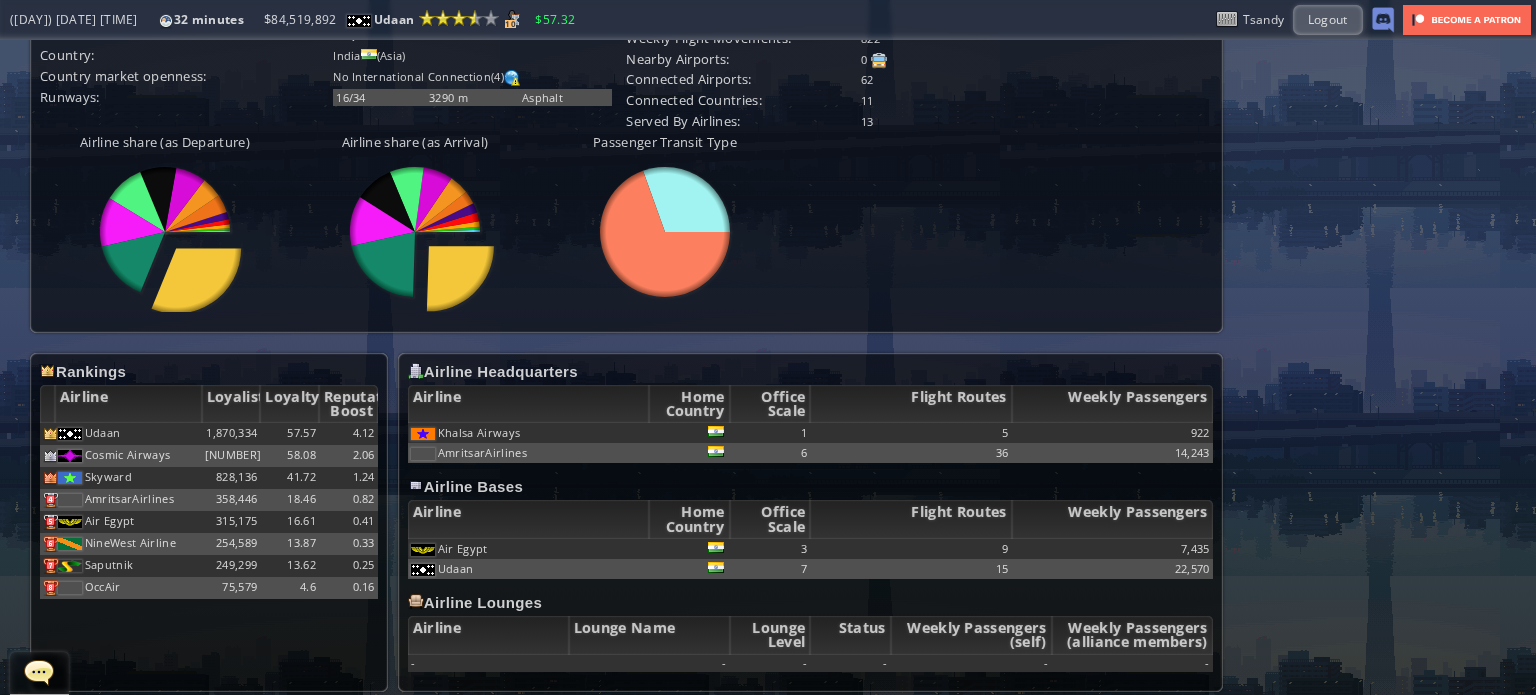 scroll, scrollTop: 624, scrollLeft: 0, axis: vertical 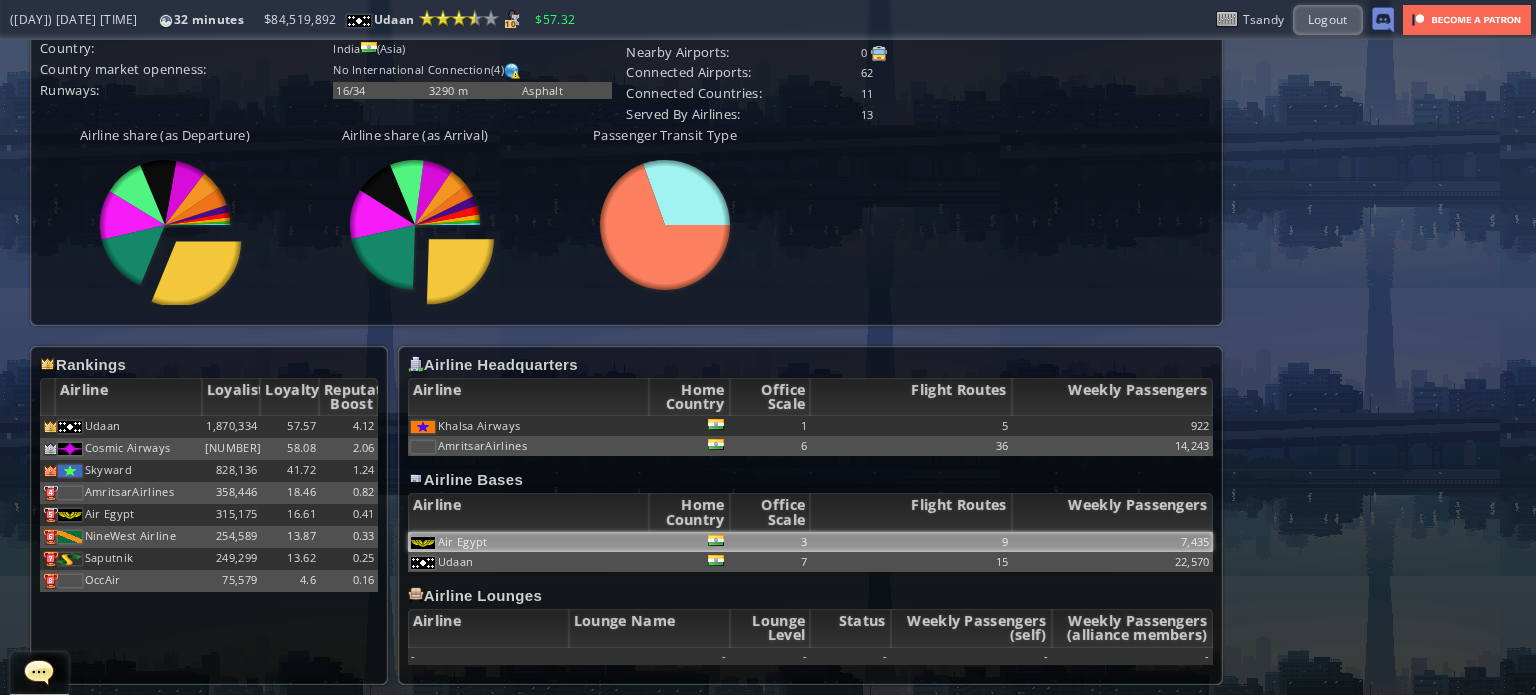 click on "9" at bounding box center (910, 542) 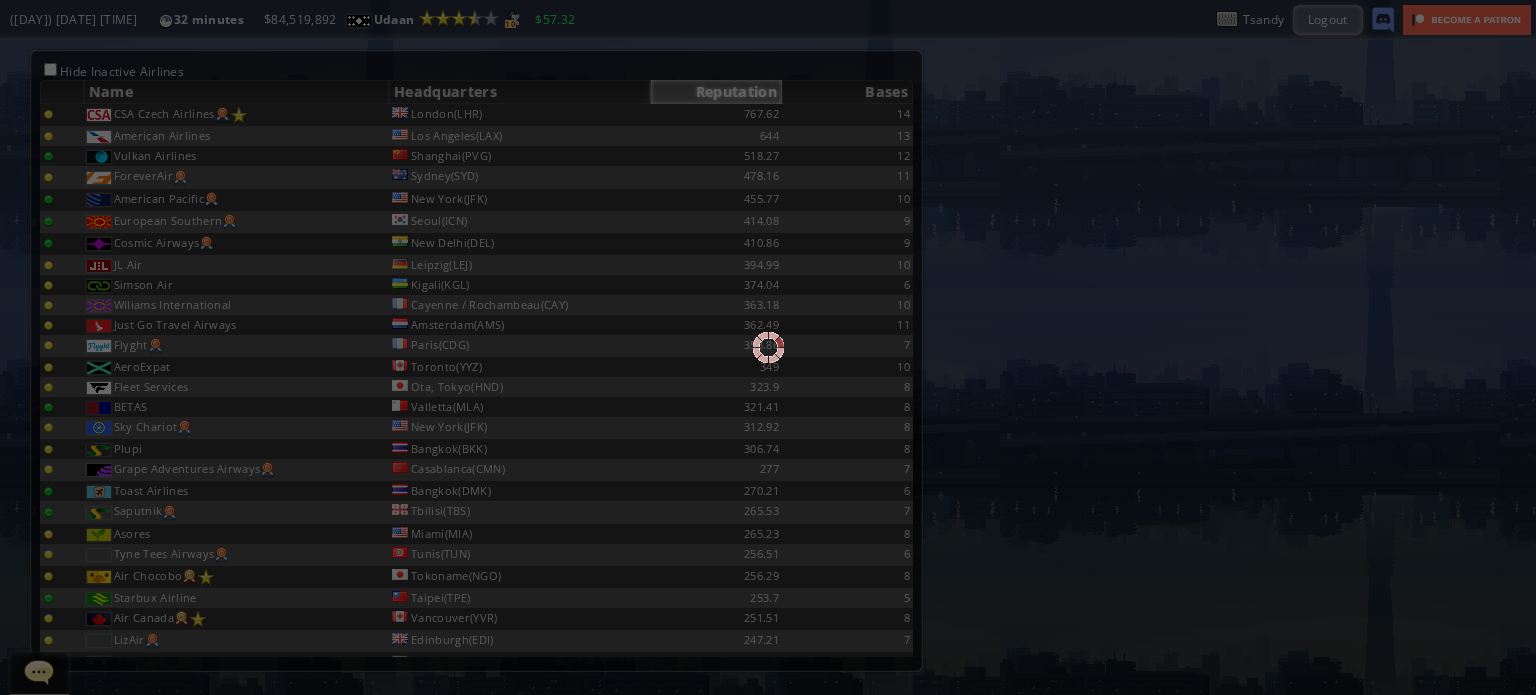 scroll, scrollTop: 0, scrollLeft: 0, axis: both 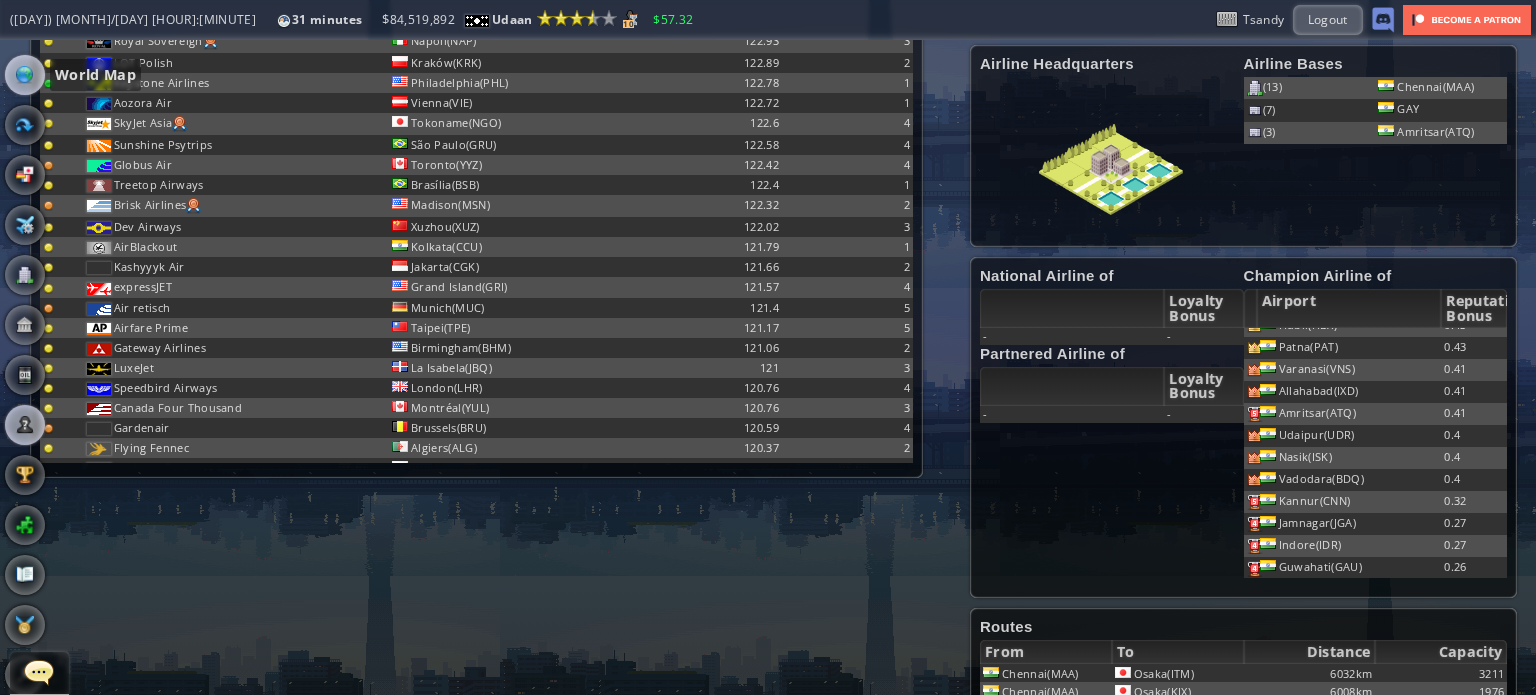 click at bounding box center [25, 75] 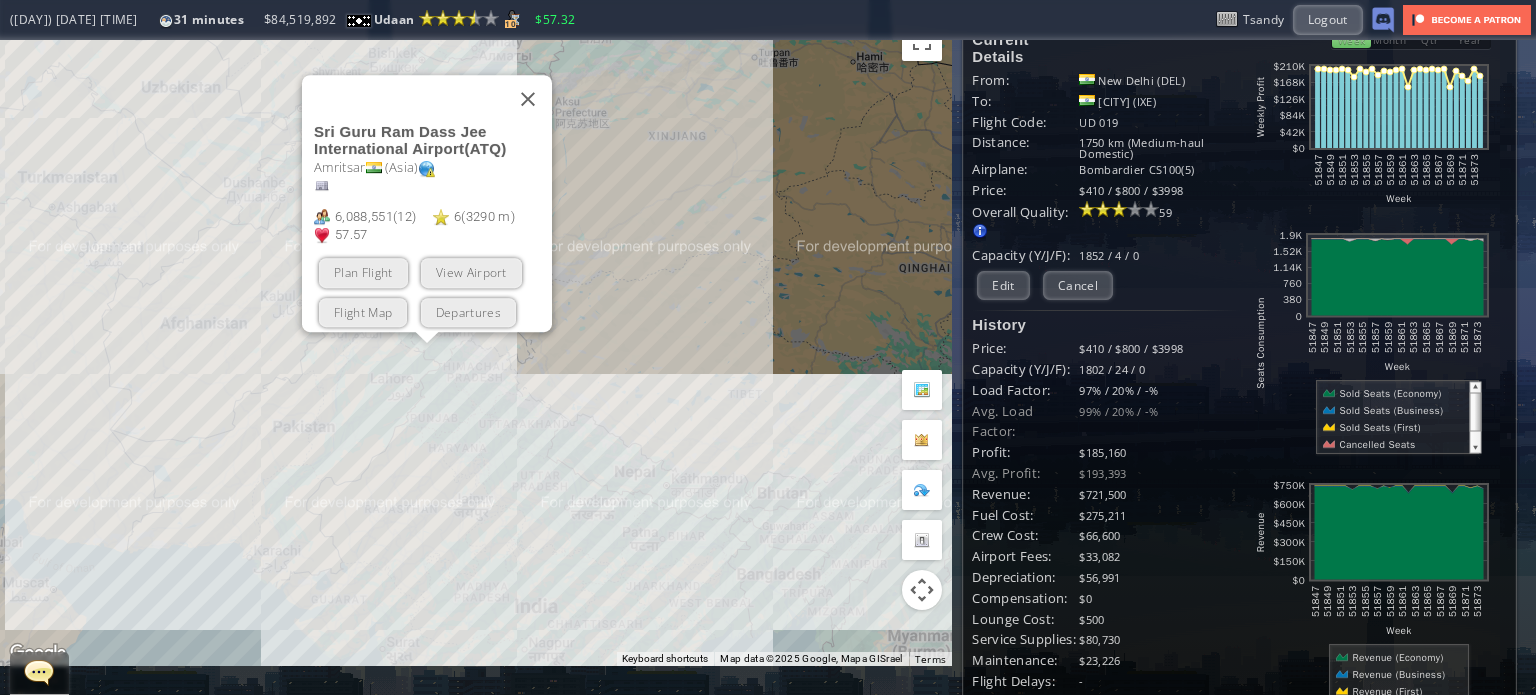 scroll, scrollTop: 0, scrollLeft: 0, axis: both 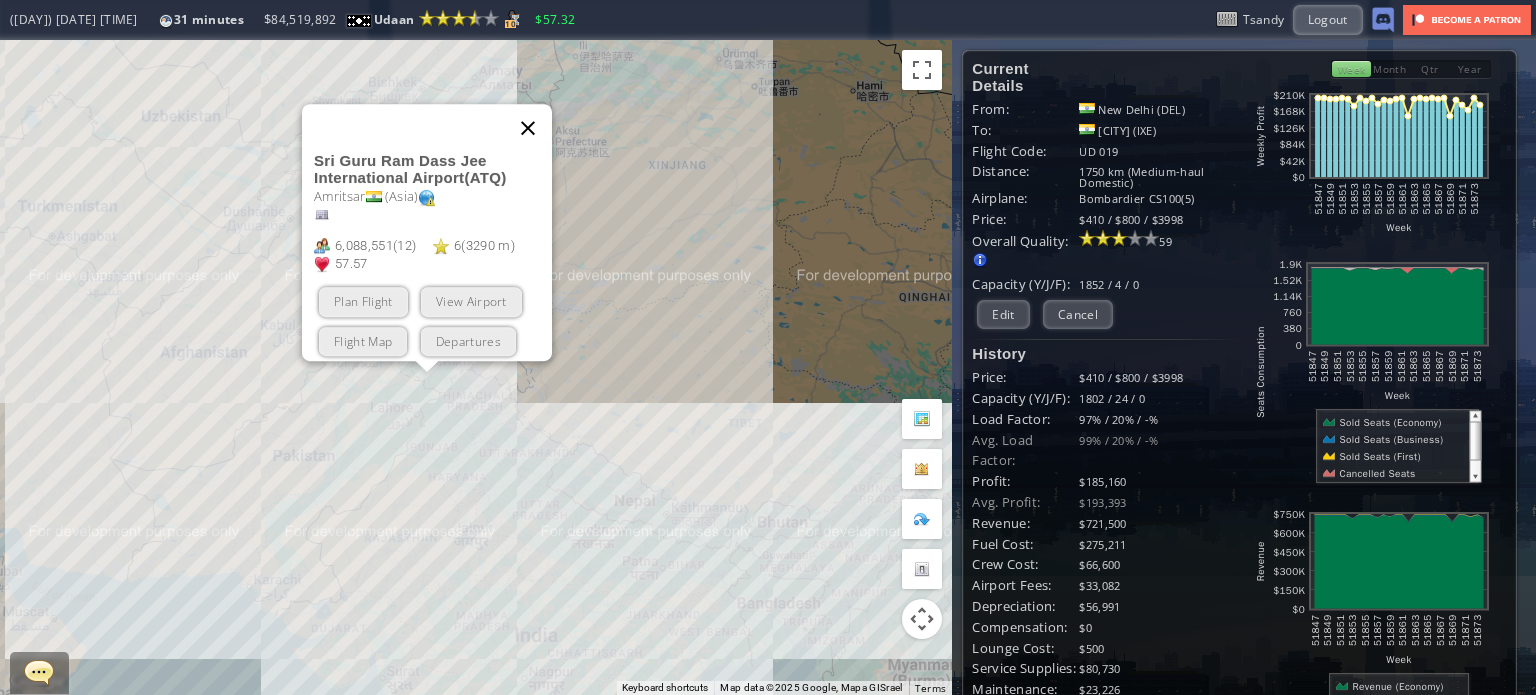 click at bounding box center [528, 128] 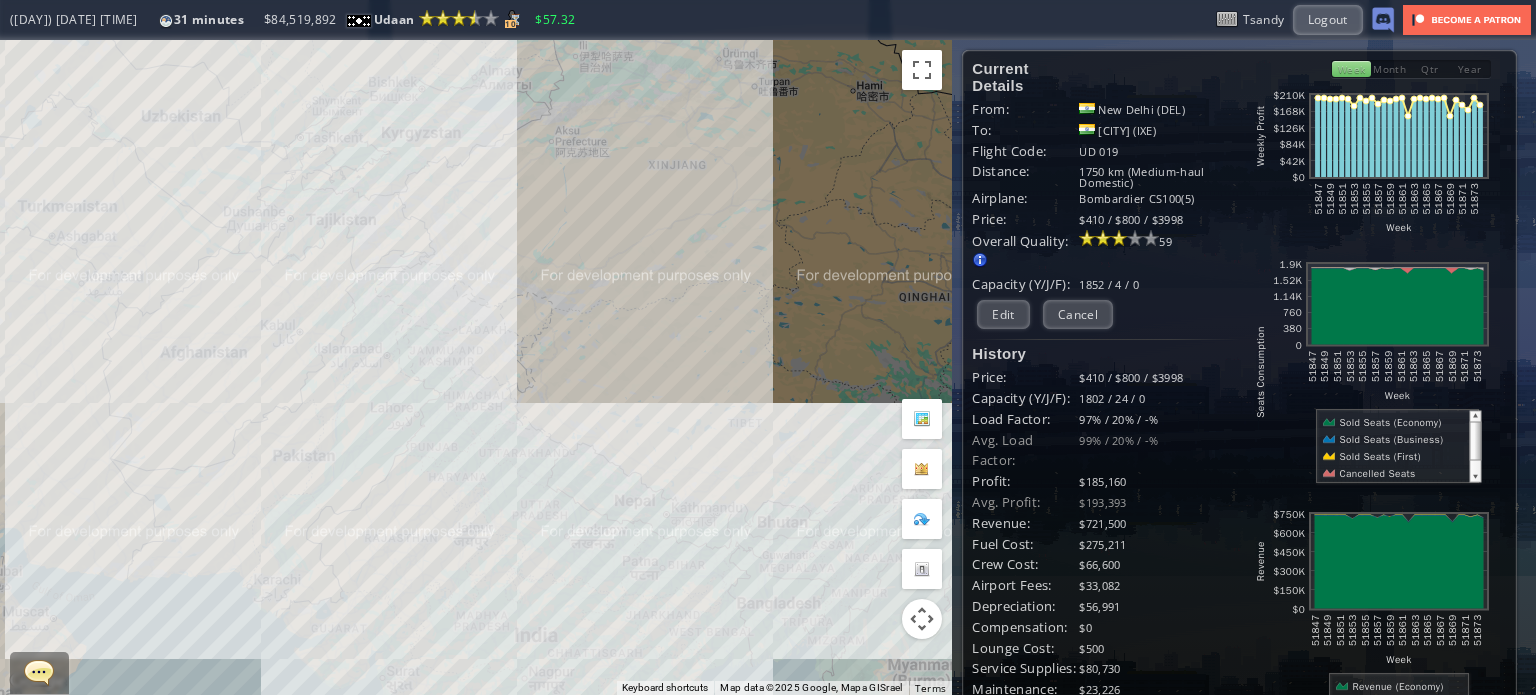 drag, startPoint x: 549, startPoint y: 315, endPoint x: 636, endPoint y: 296, distance: 89.050545 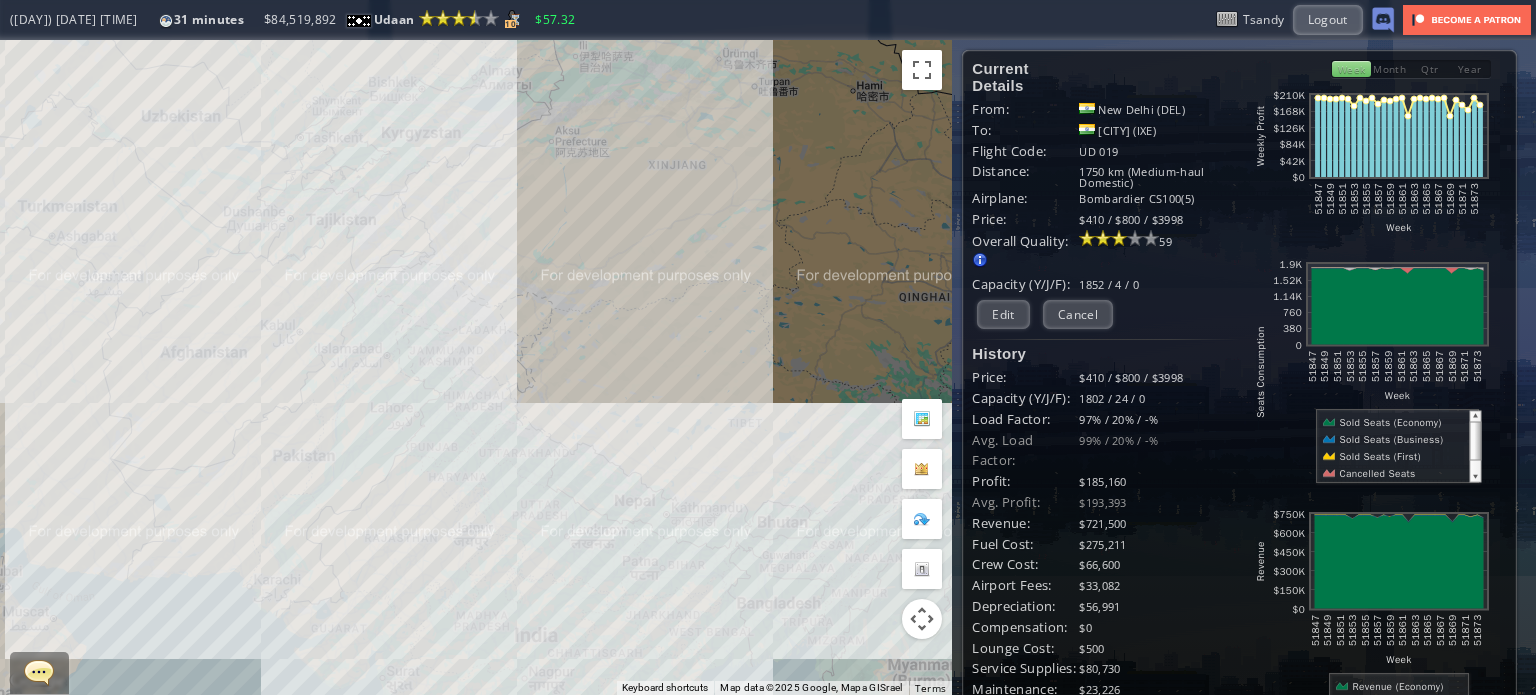 click on "To navigate, press the arrow keys." at bounding box center (476, 367) 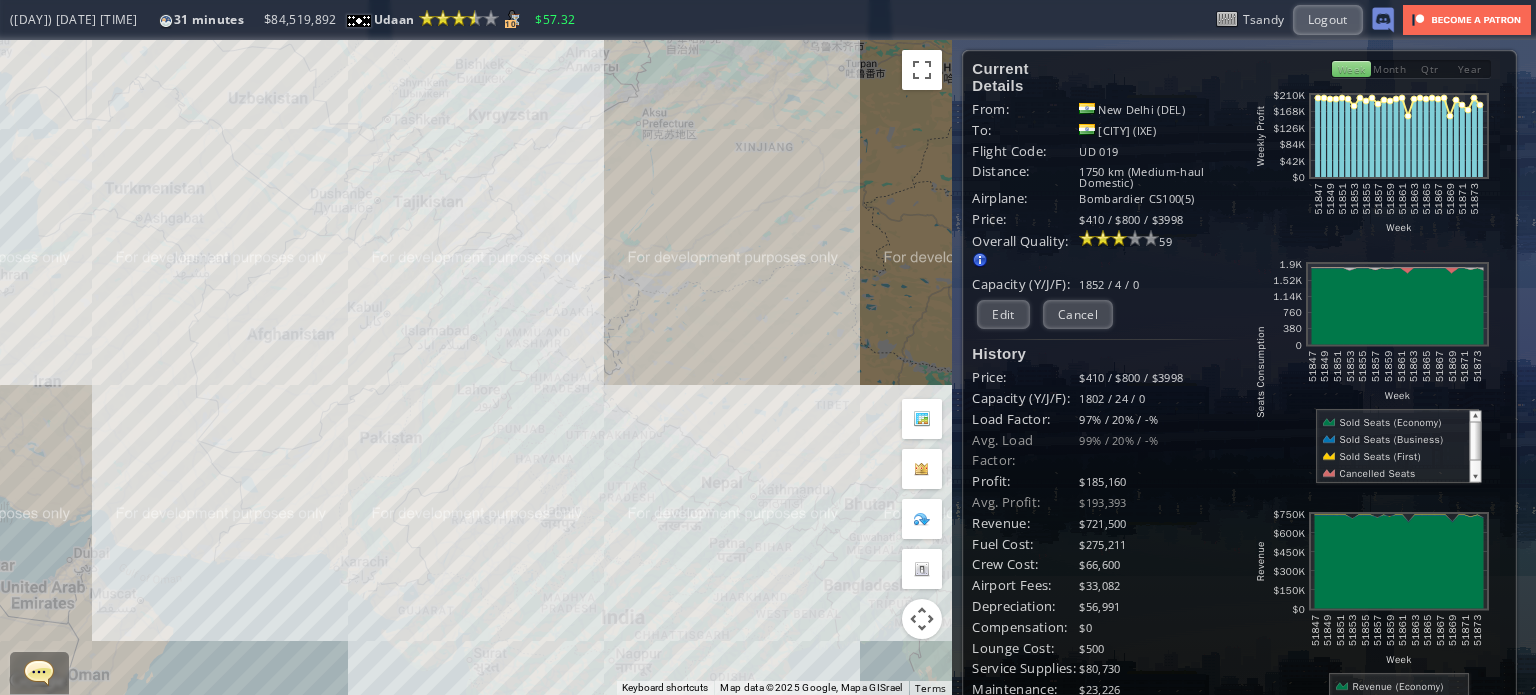 drag, startPoint x: 688, startPoint y: 425, endPoint x: 628, endPoint y: 220, distance: 213.6001 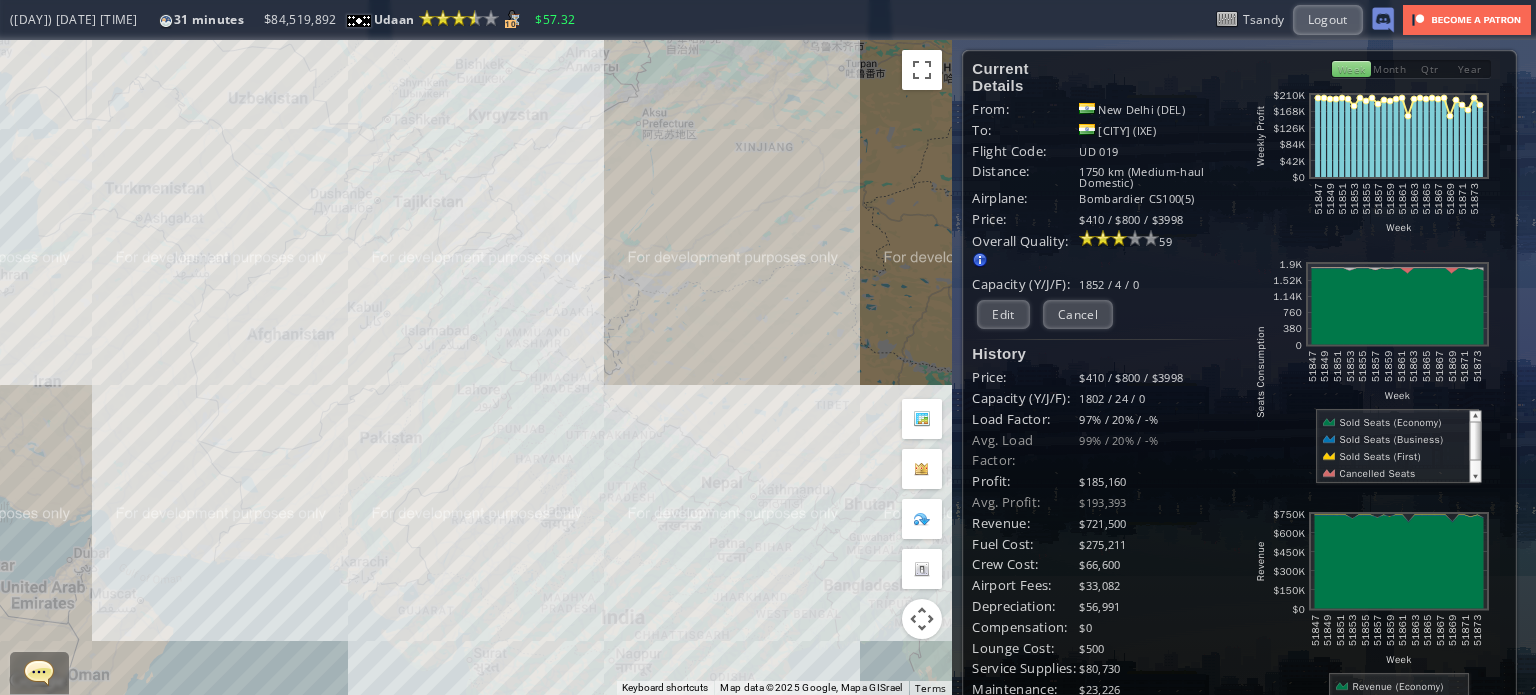 click on "To navigate, press the arrow keys." at bounding box center [476, 367] 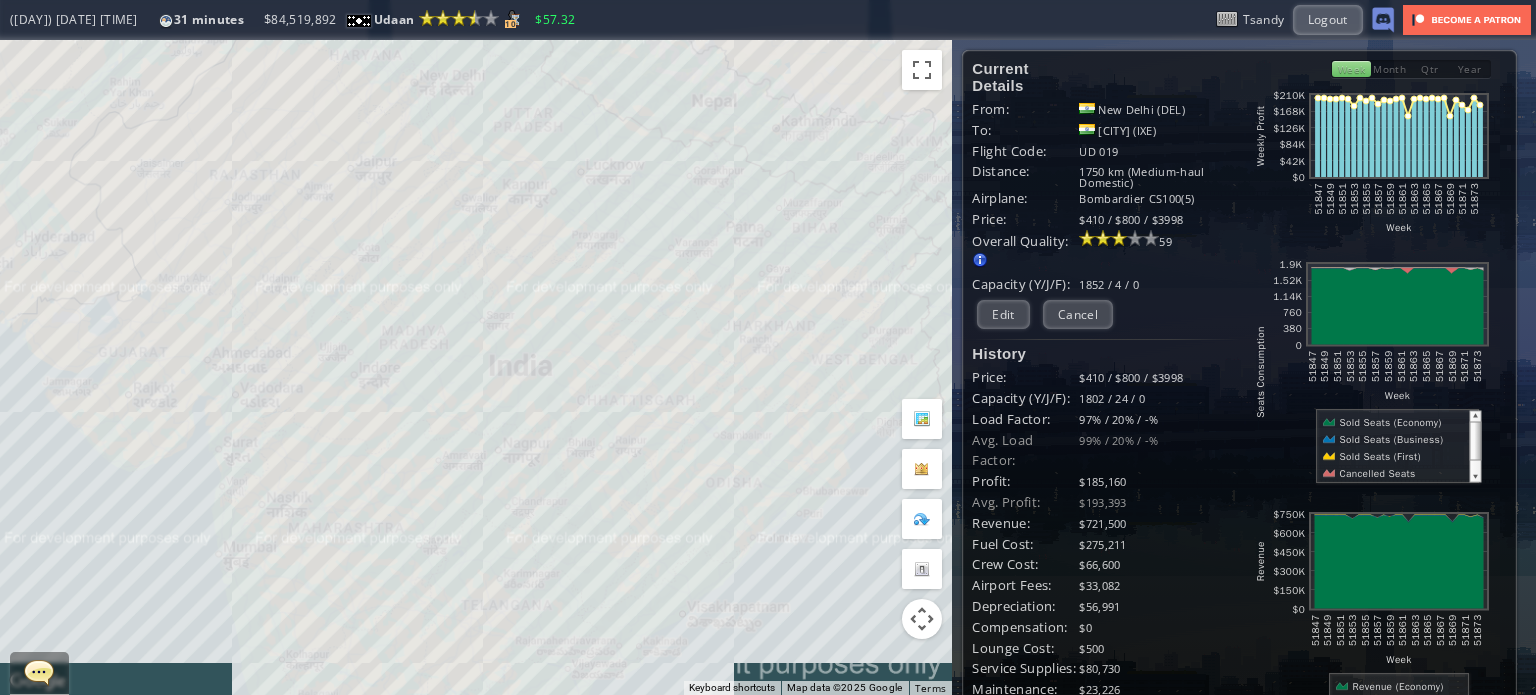 drag, startPoint x: 635, startPoint y: 595, endPoint x: 675, endPoint y: 338, distance: 260.0942 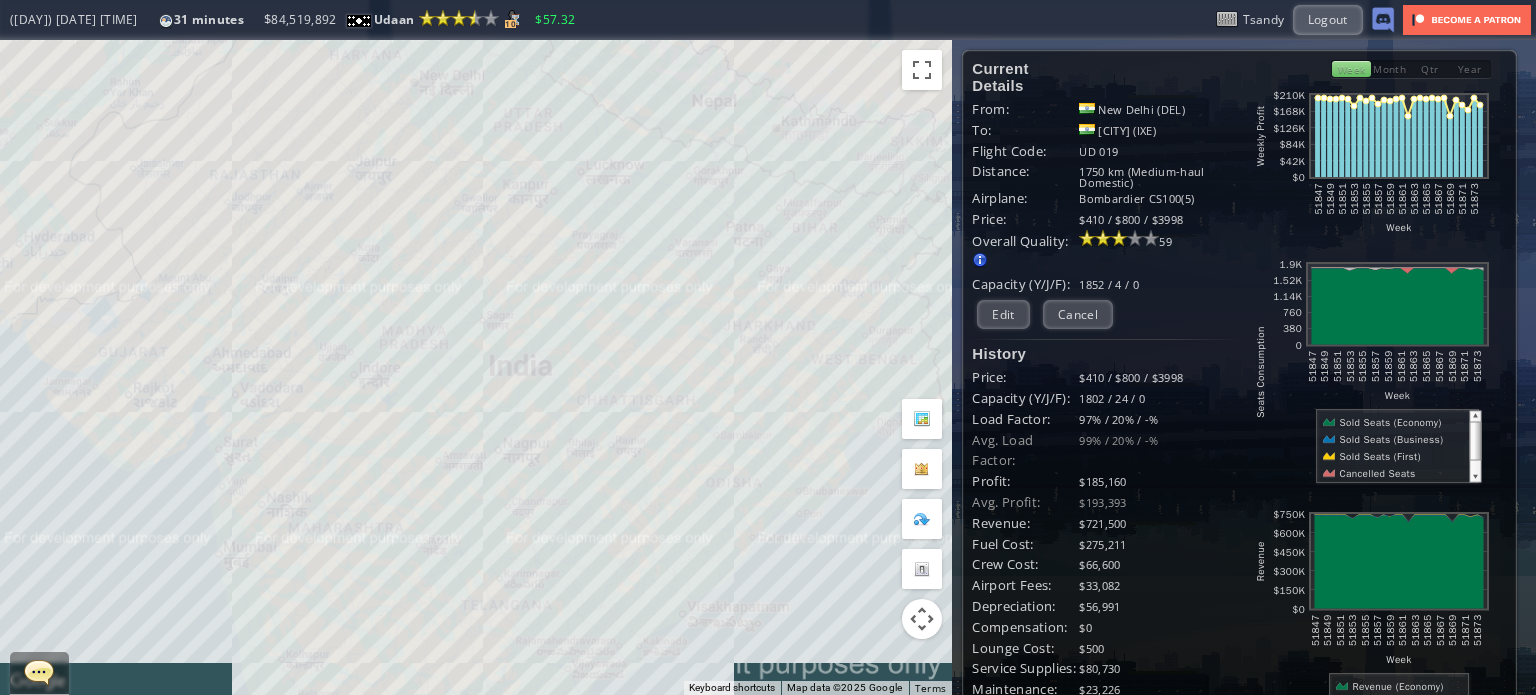 click on "To navigate, press the arrow keys." at bounding box center [476, 367] 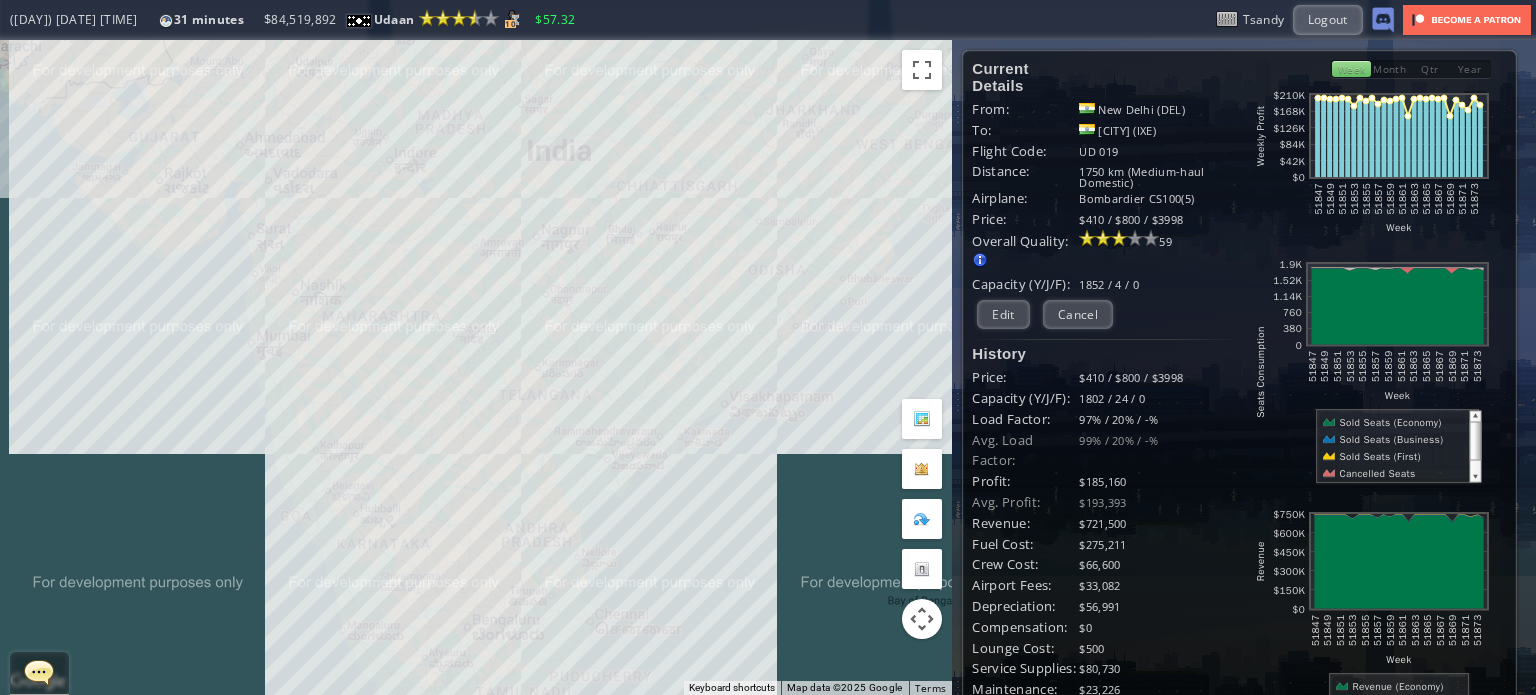 click on "To navigate, press the arrow keys." at bounding box center [476, 367] 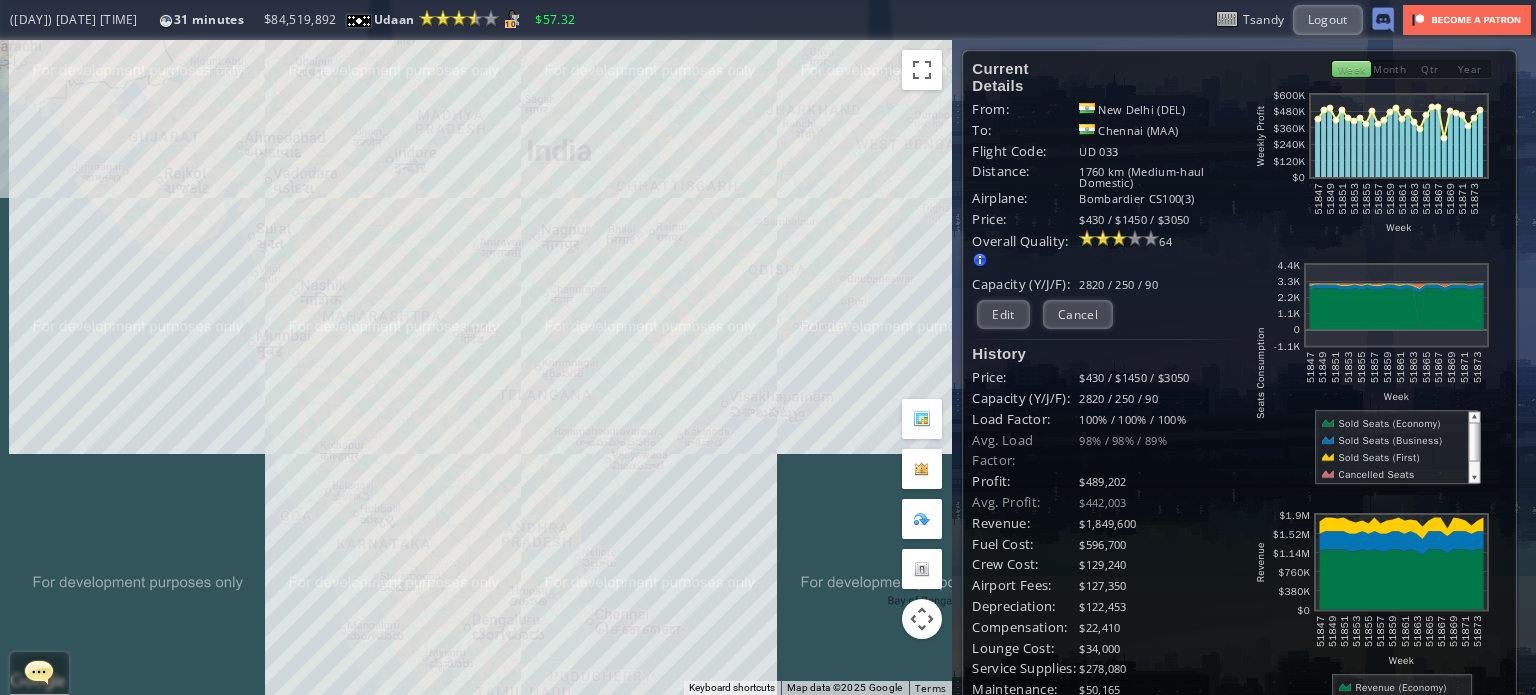 click on "To navigate, press the arrow keys." at bounding box center [476, 367] 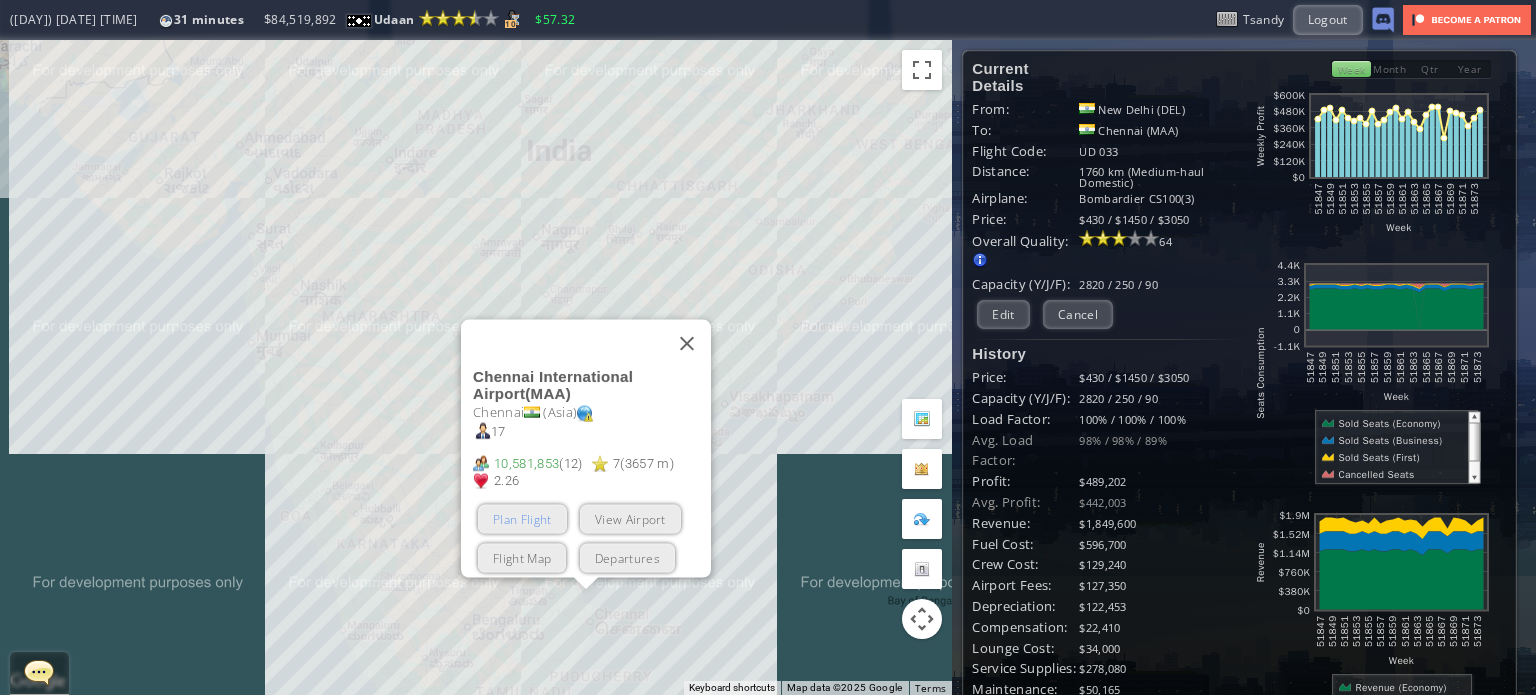 click on "Plan Flight" at bounding box center (522, 518) 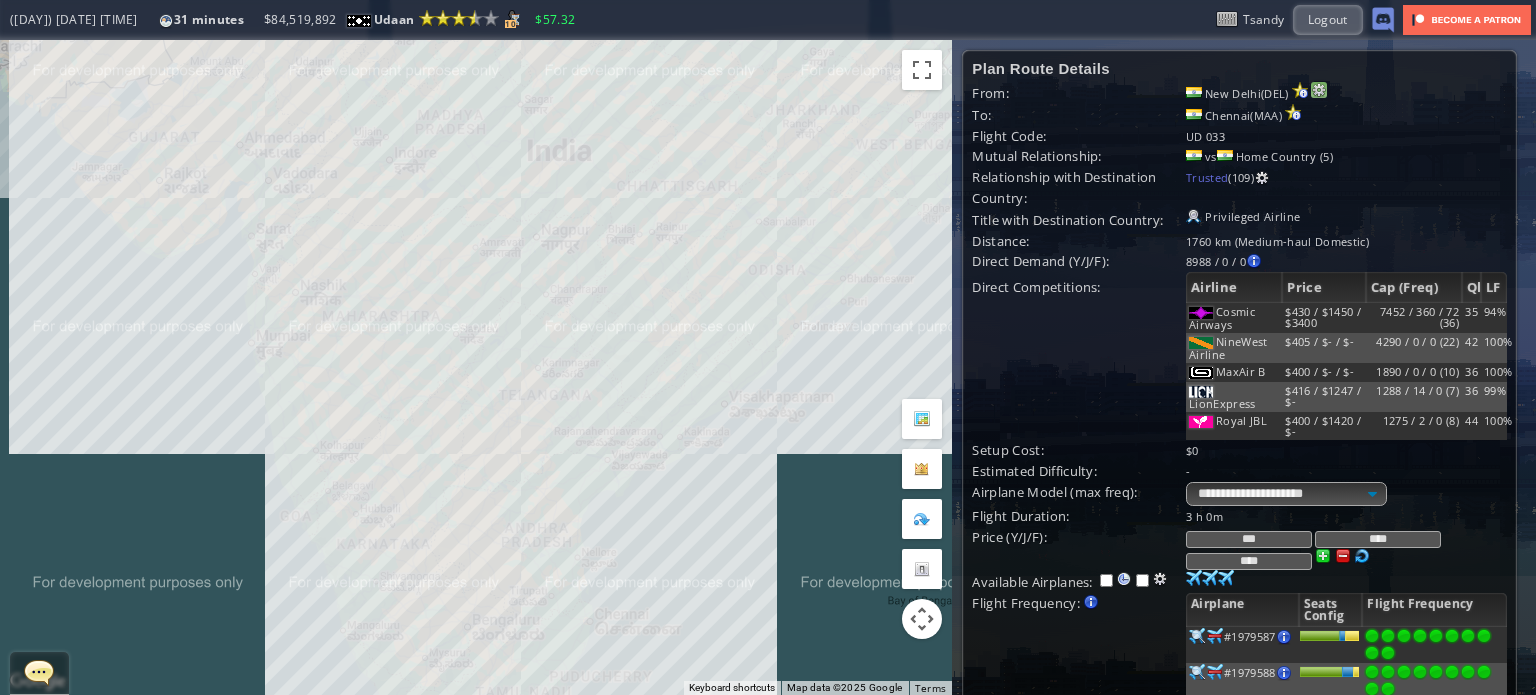 click at bounding box center (1319, 90) 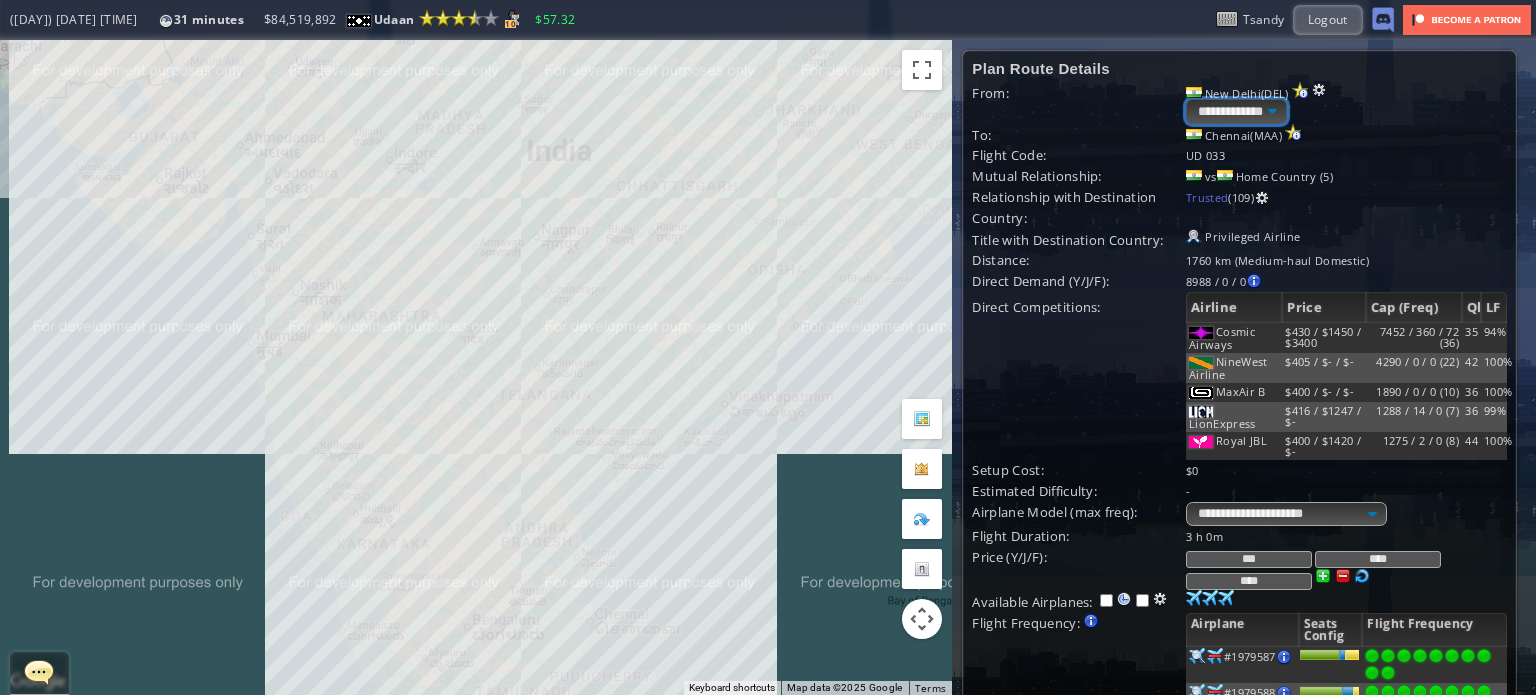 click on "**********" at bounding box center (1236, 111) 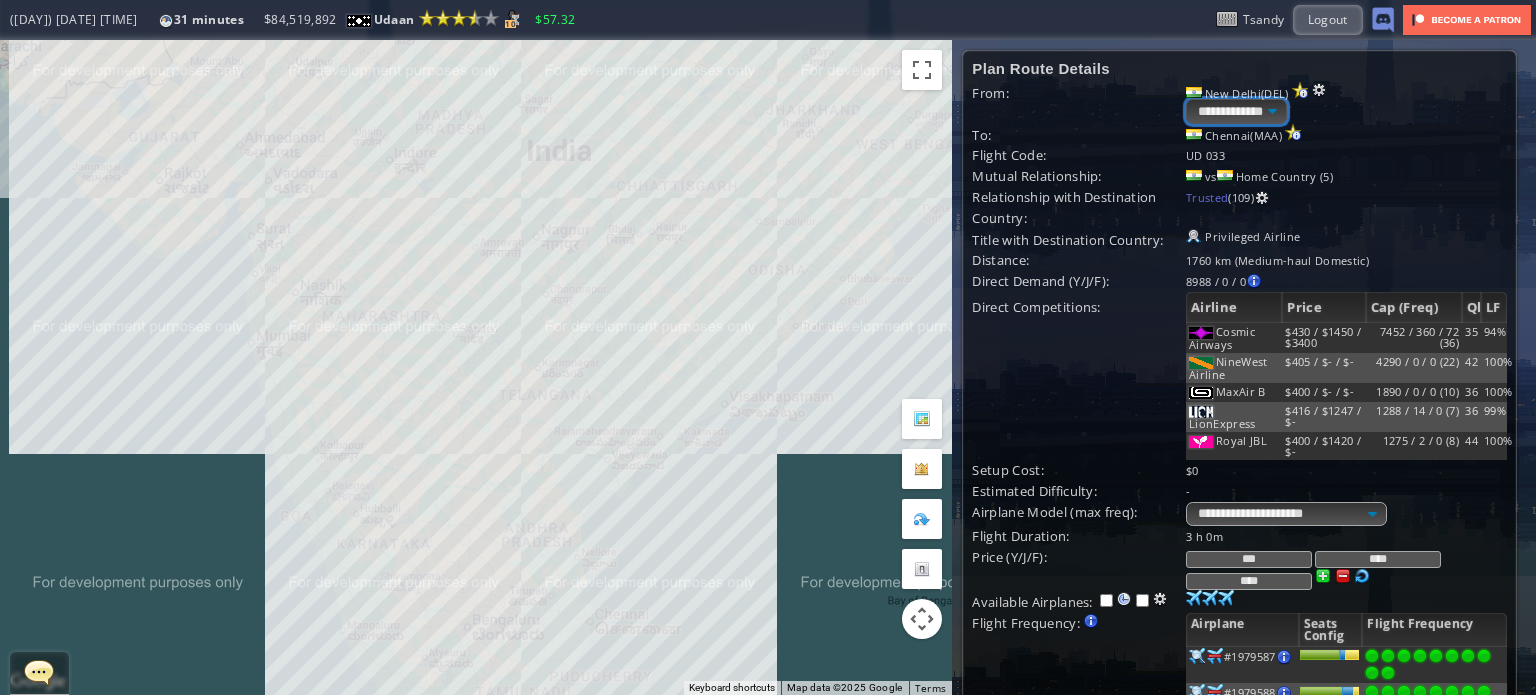 select on "****" 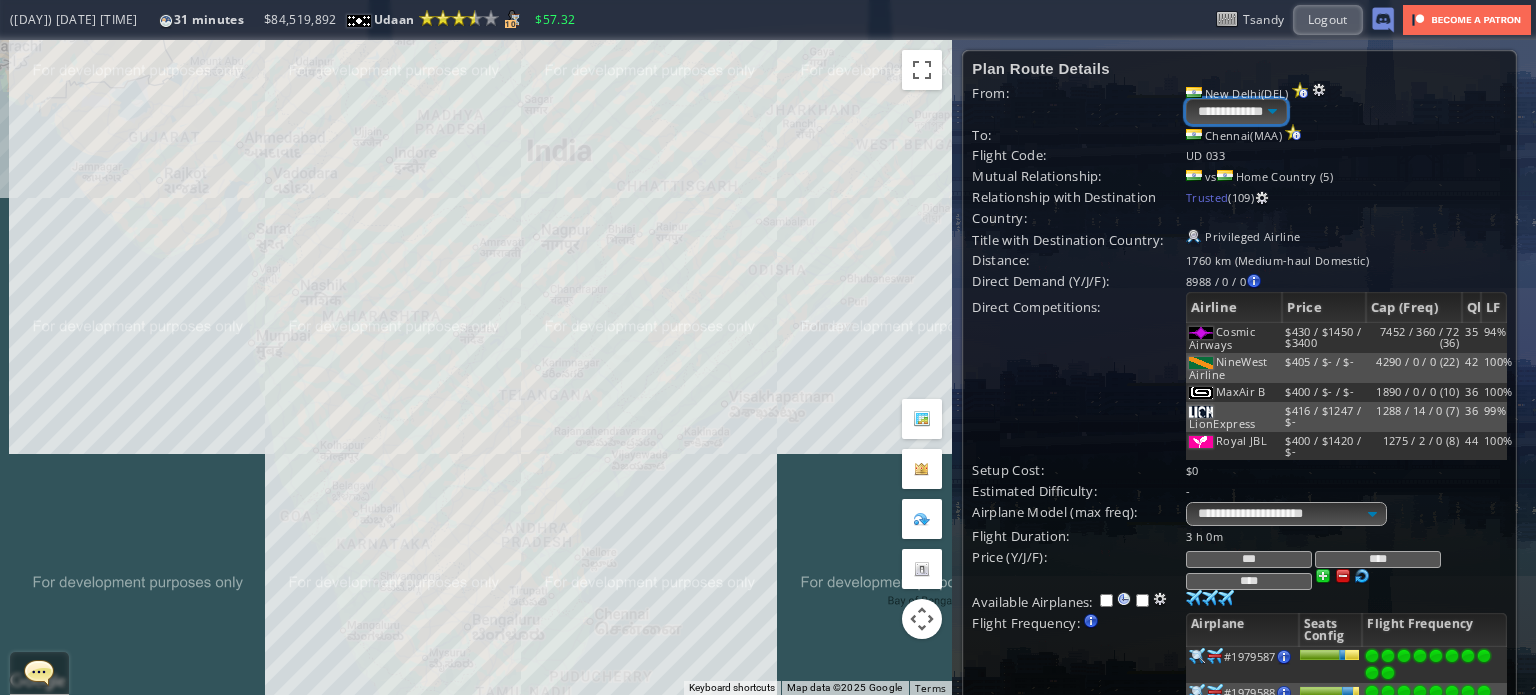 click on "**********" at bounding box center (1236, 111) 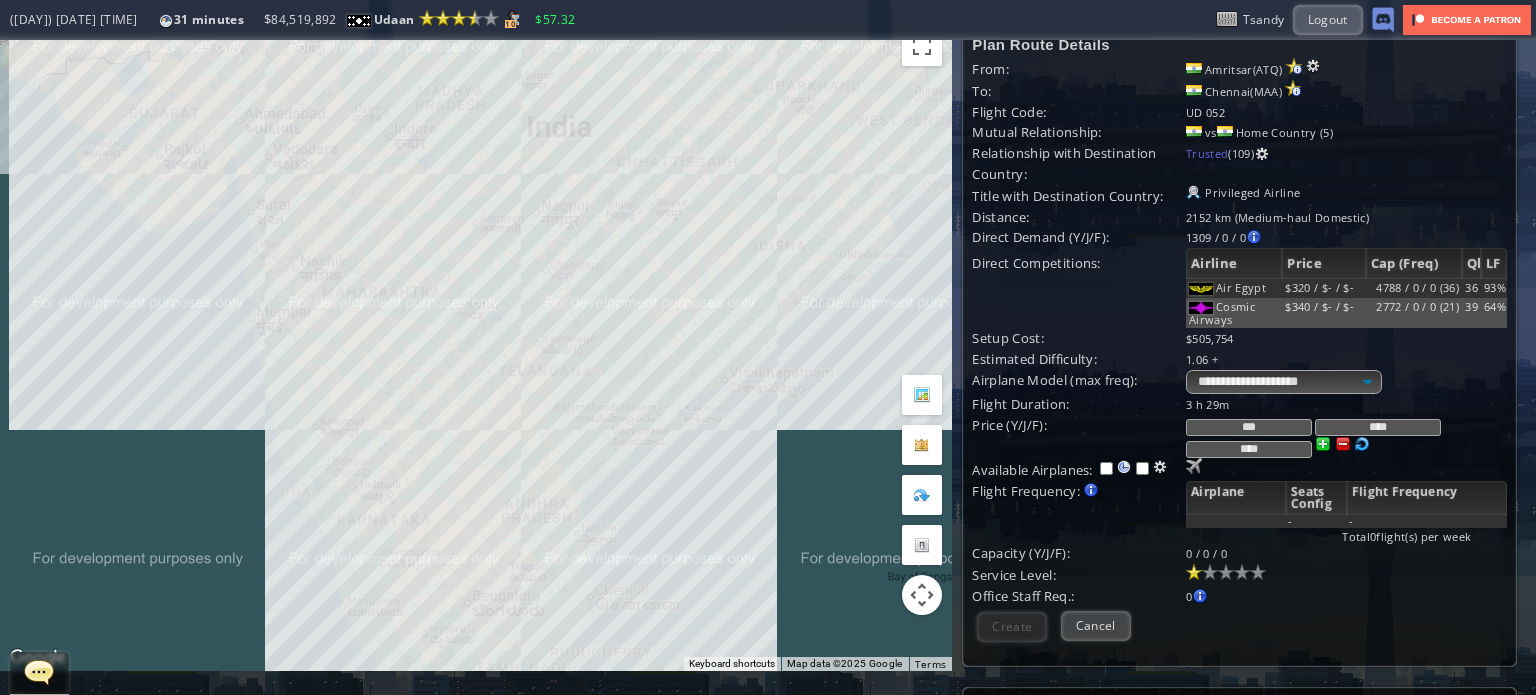 scroll, scrollTop: 0, scrollLeft: 0, axis: both 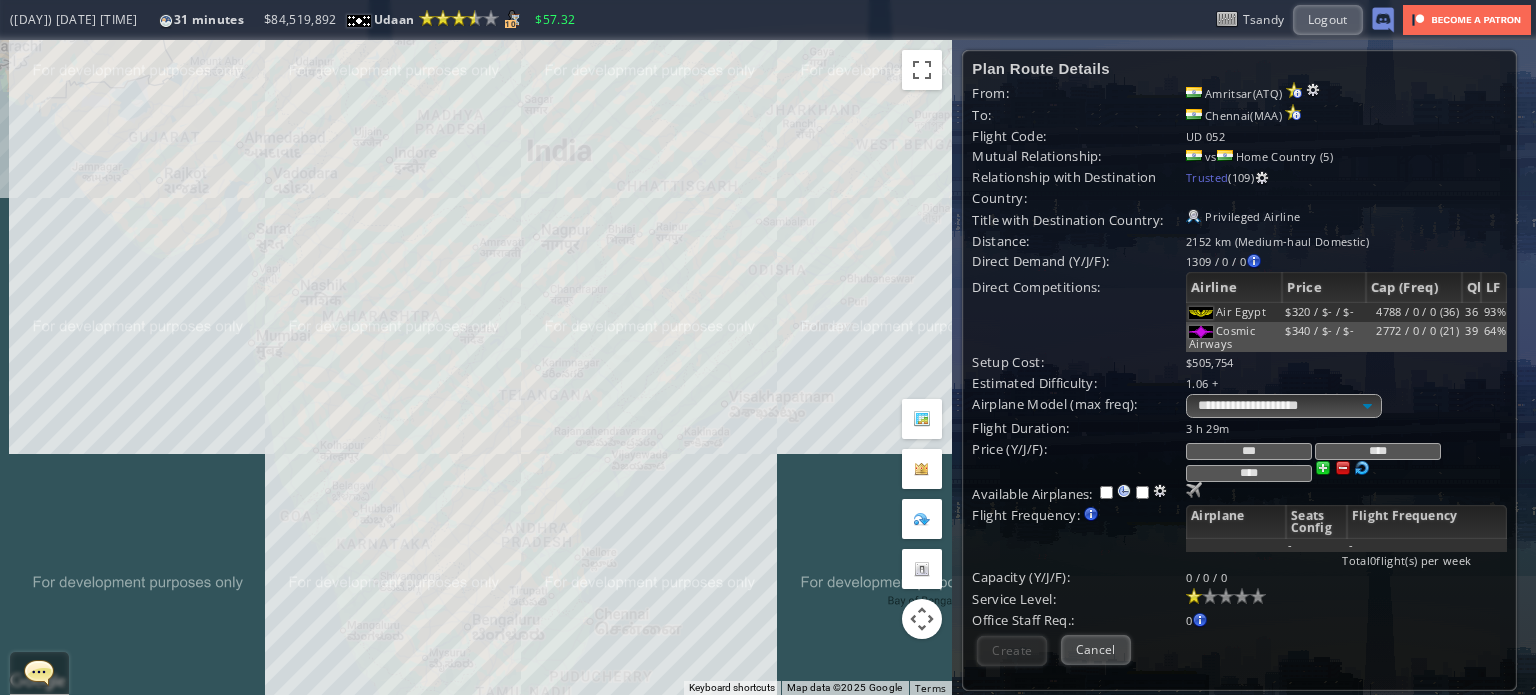 drag, startPoint x: 1275, startPoint y: 450, endPoint x: 1223, endPoint y: 442, distance: 52.611786 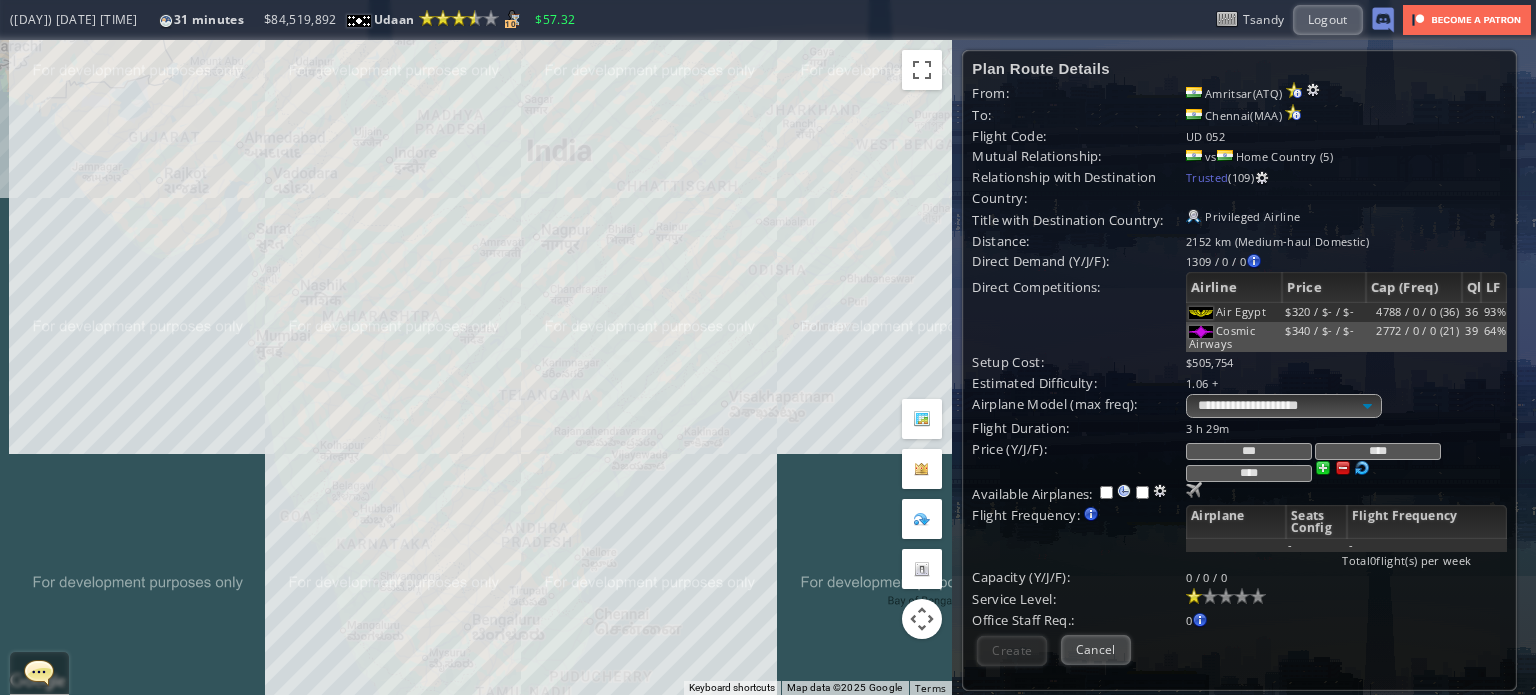 click on "***" at bounding box center [1249, 451] 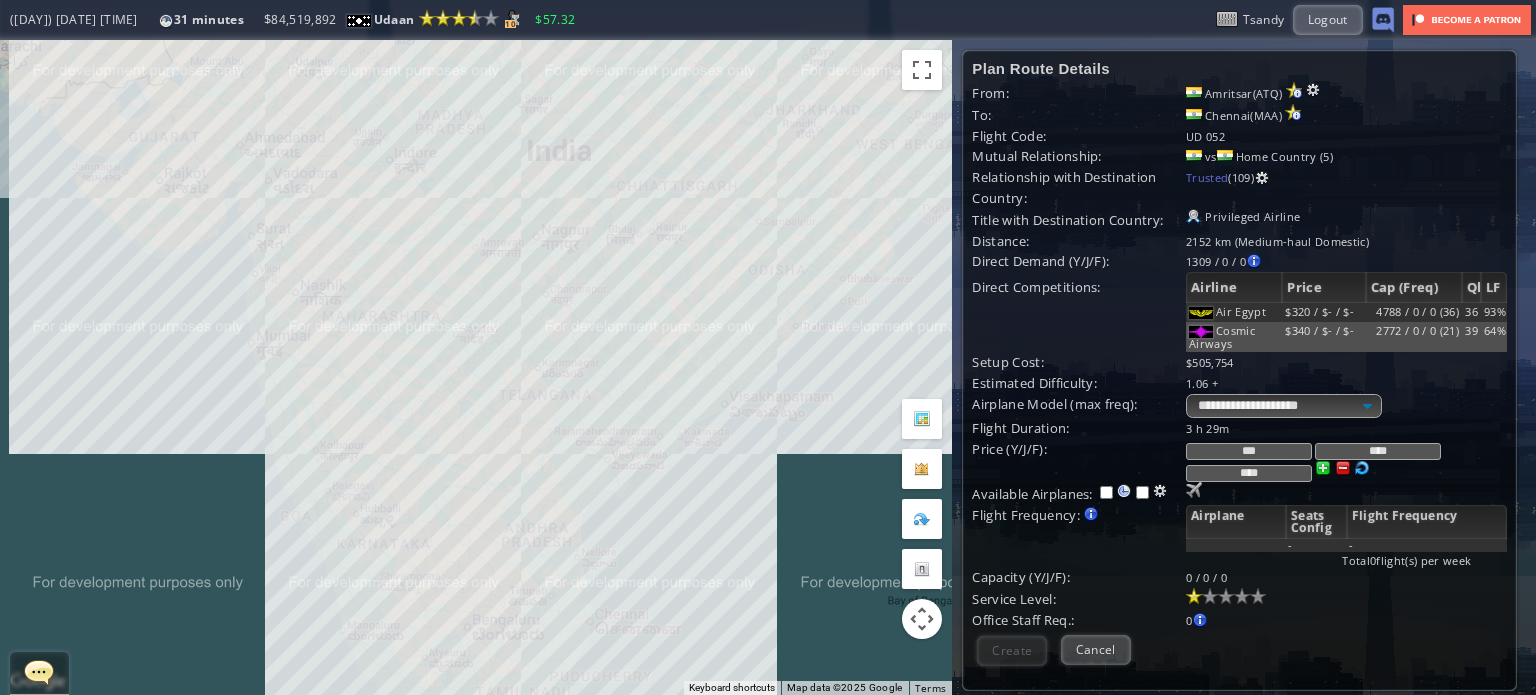 type on "***" 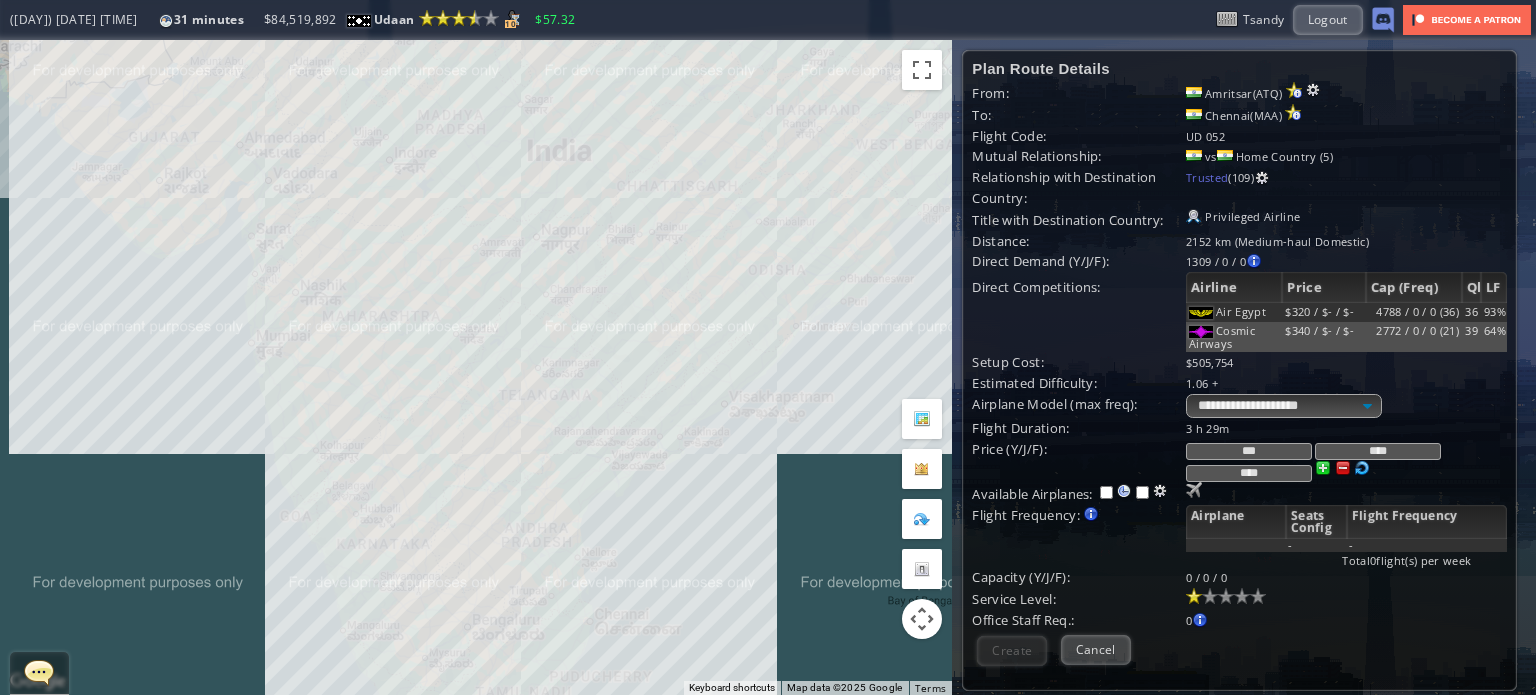 click on "3 h 29m" at bounding box center [1346, 428] 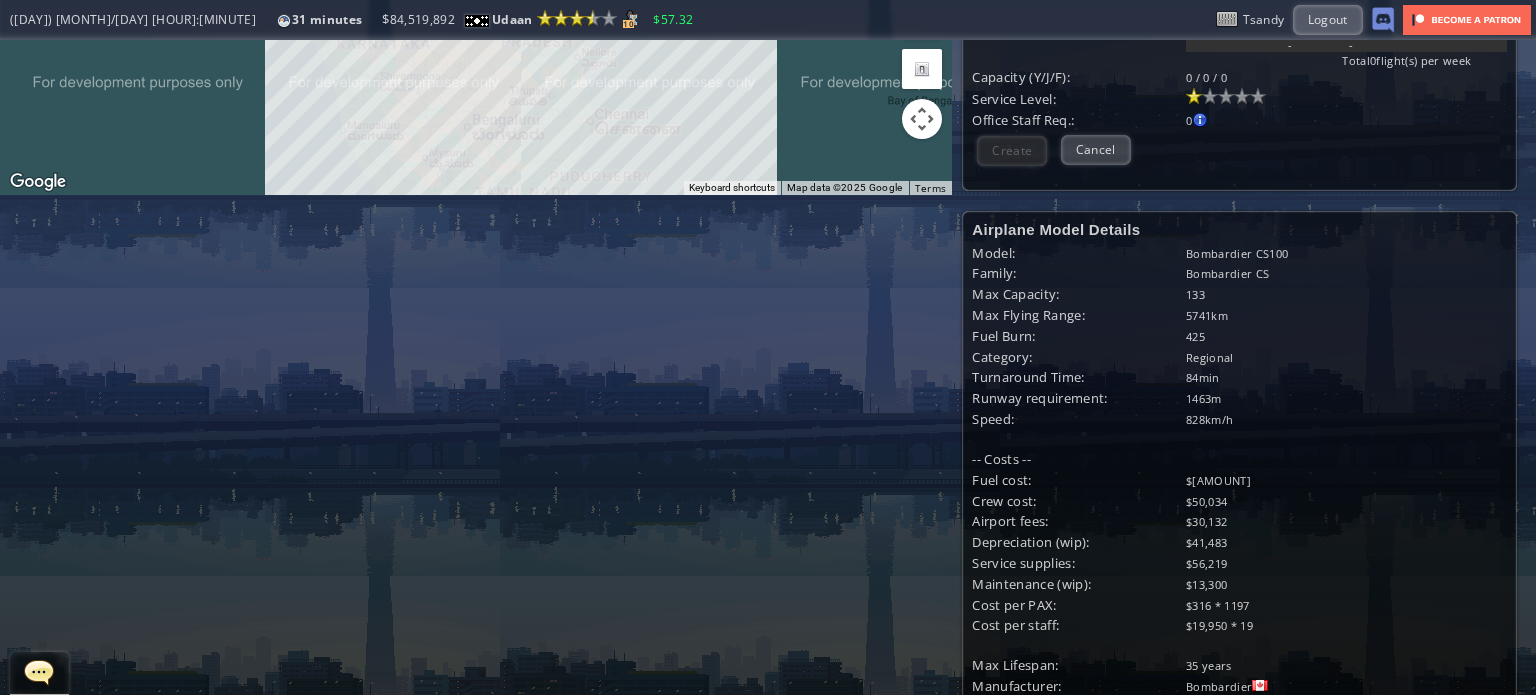 scroll, scrollTop: 0, scrollLeft: 0, axis: both 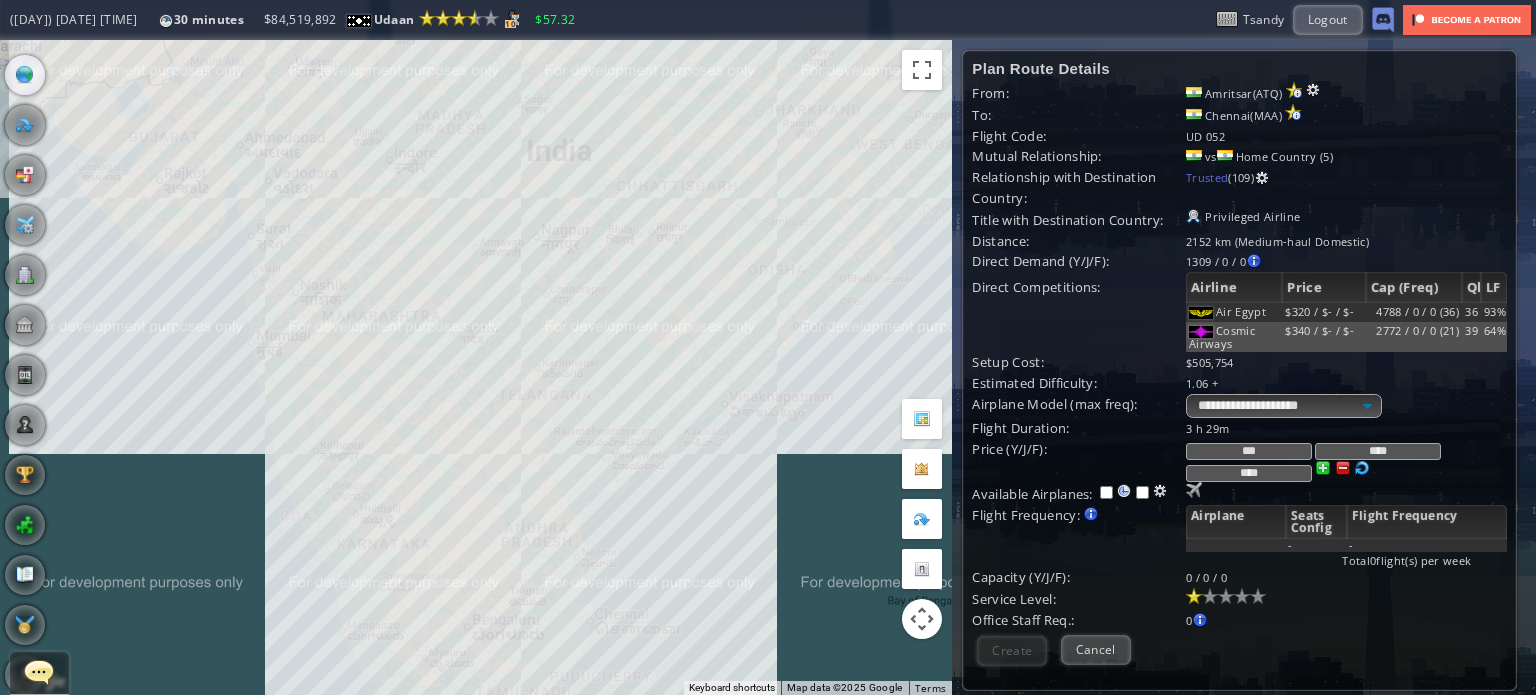 click at bounding box center [7, 347] 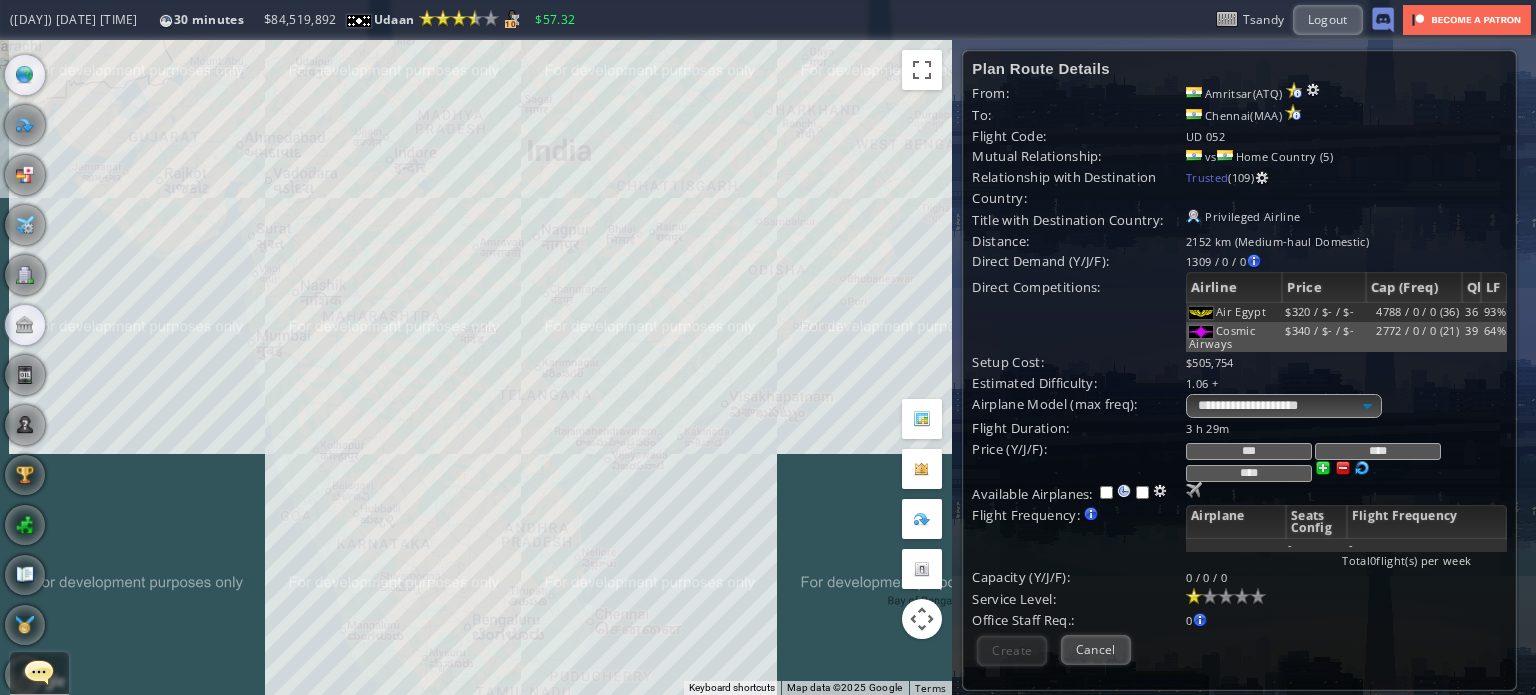 click at bounding box center [25, 325] 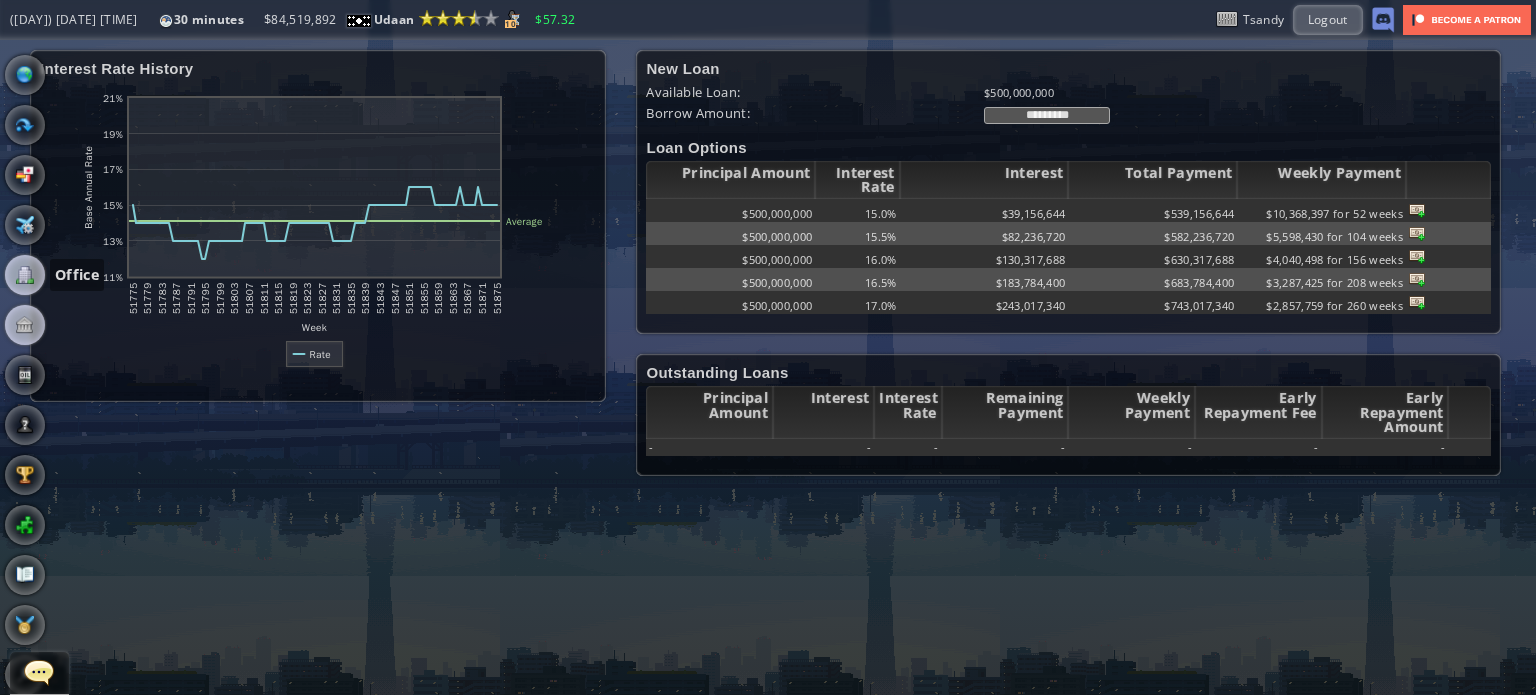 click at bounding box center [25, 275] 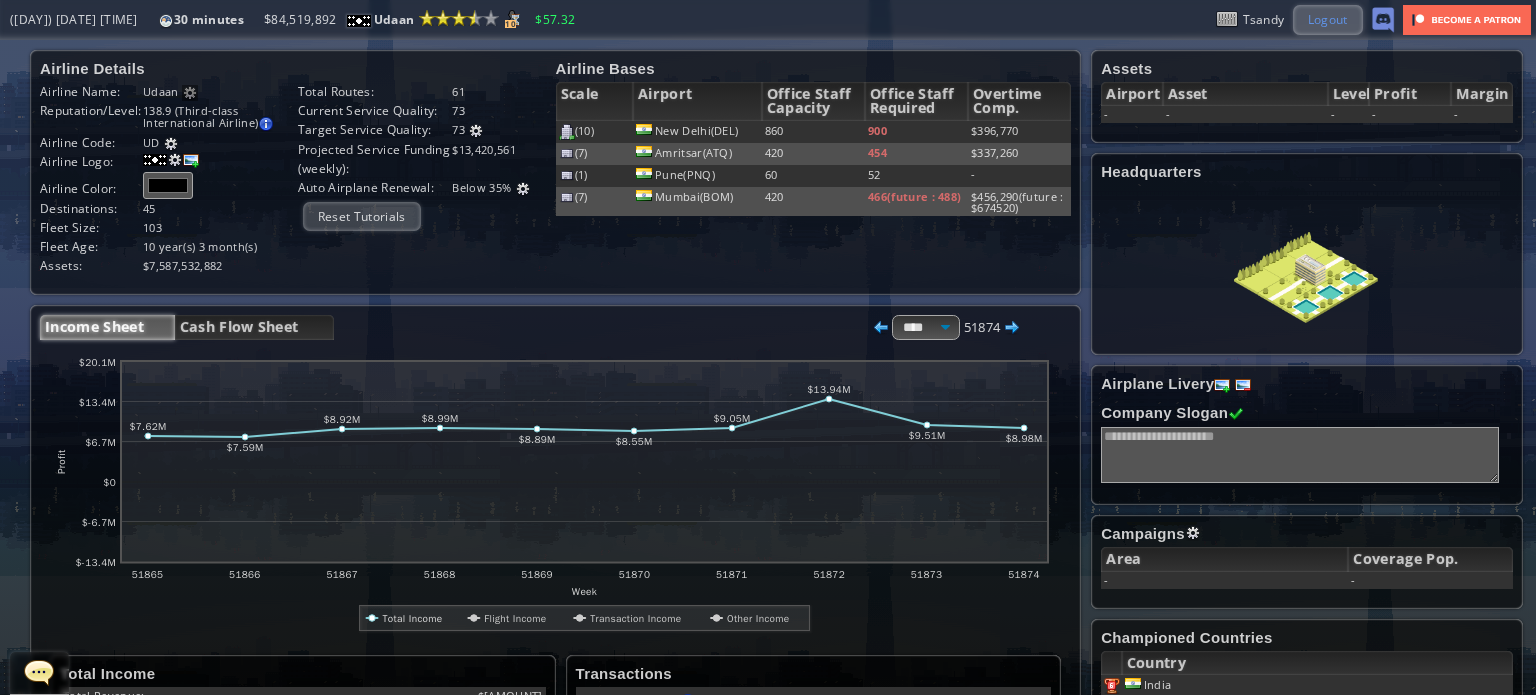 click on "Logout" at bounding box center (1328, 19) 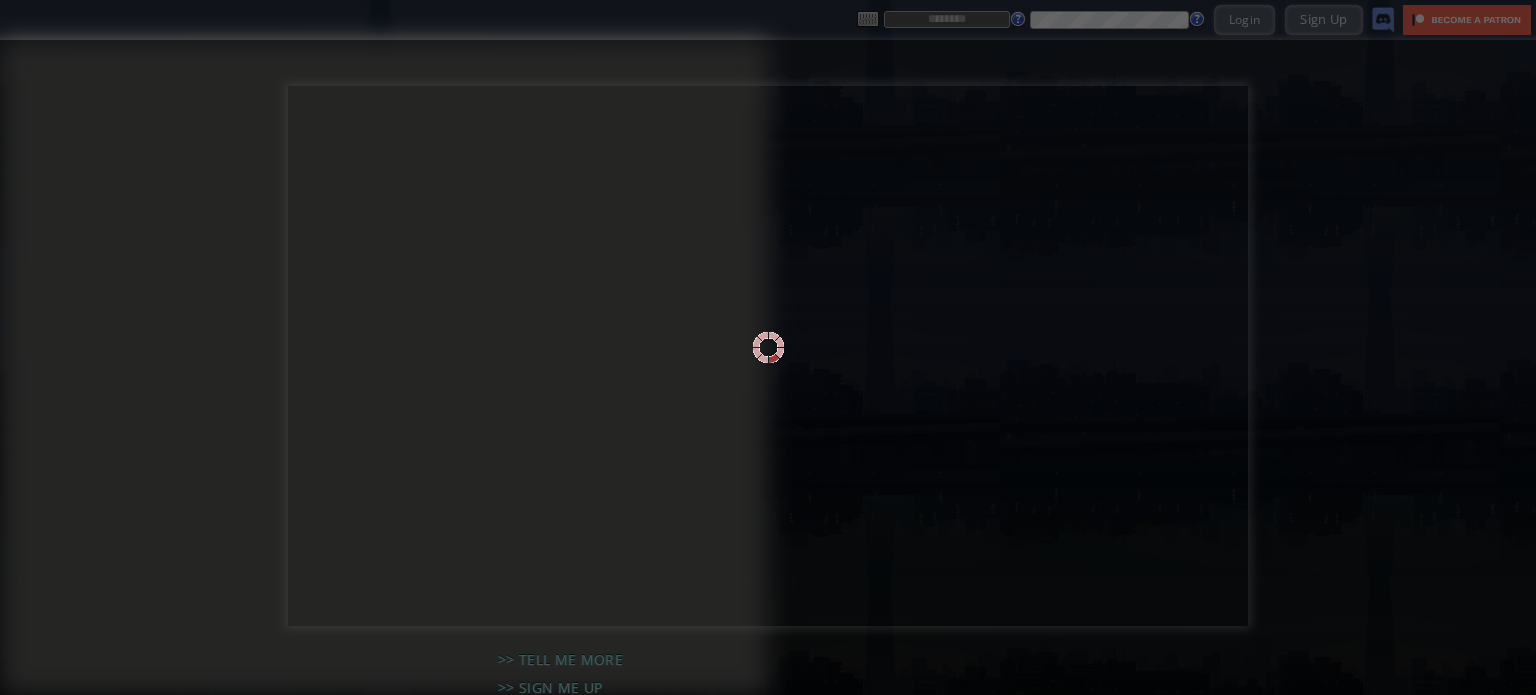 scroll, scrollTop: 0, scrollLeft: 0, axis: both 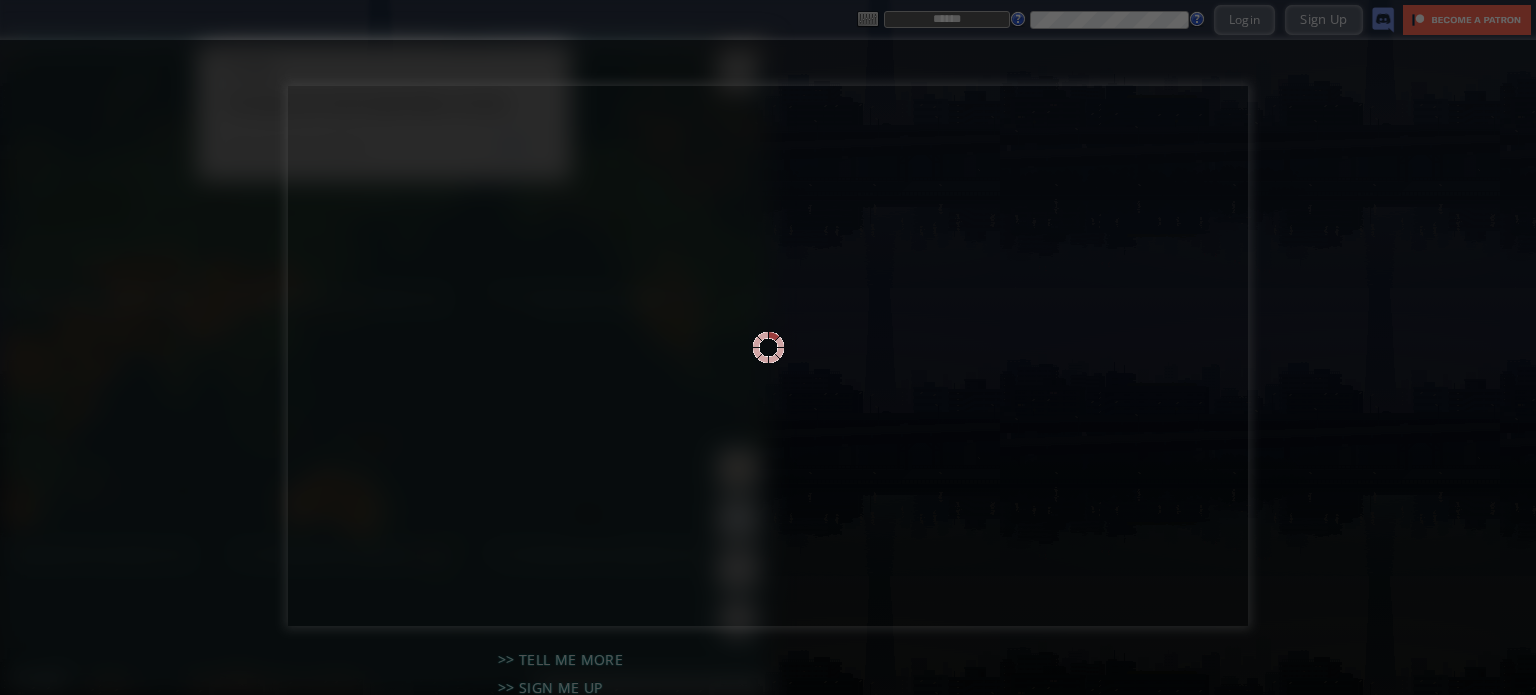 click at bounding box center [768, 347] 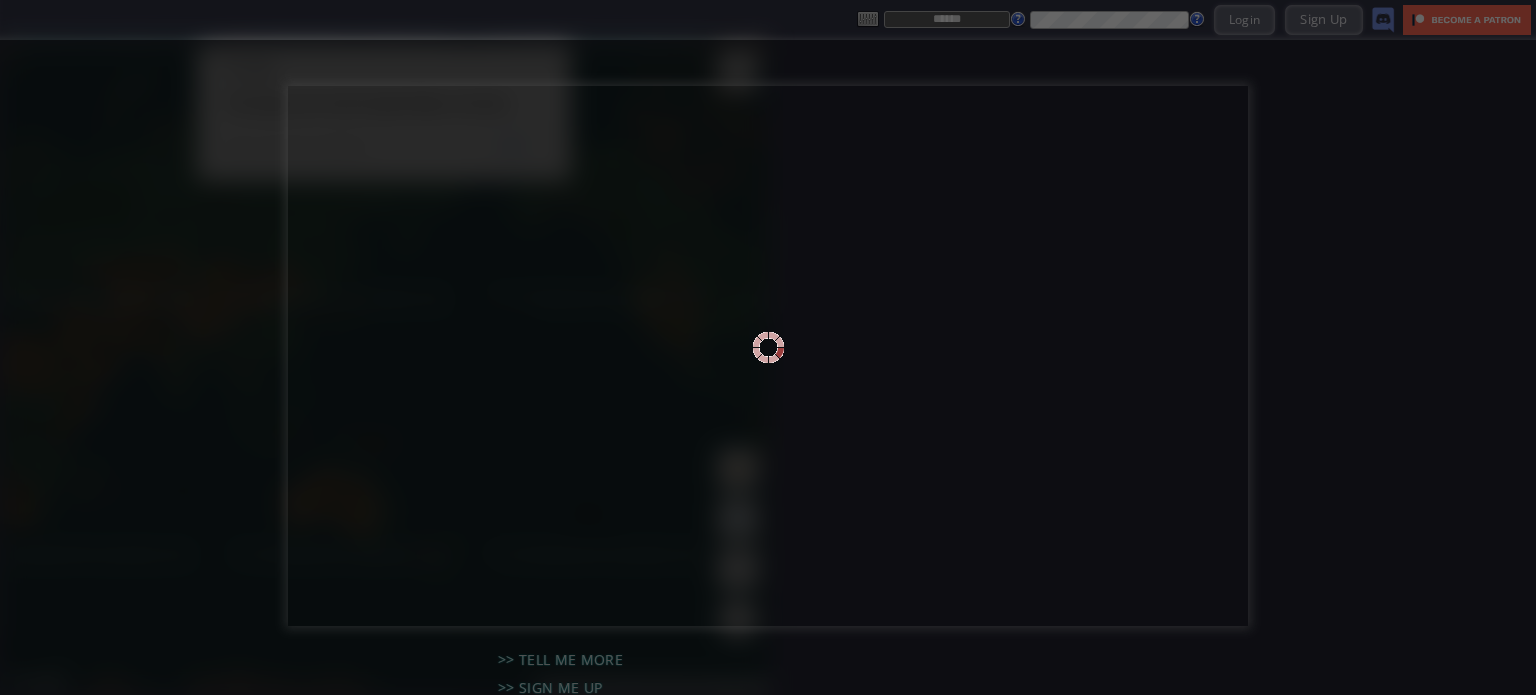 click at bounding box center (768, 347) 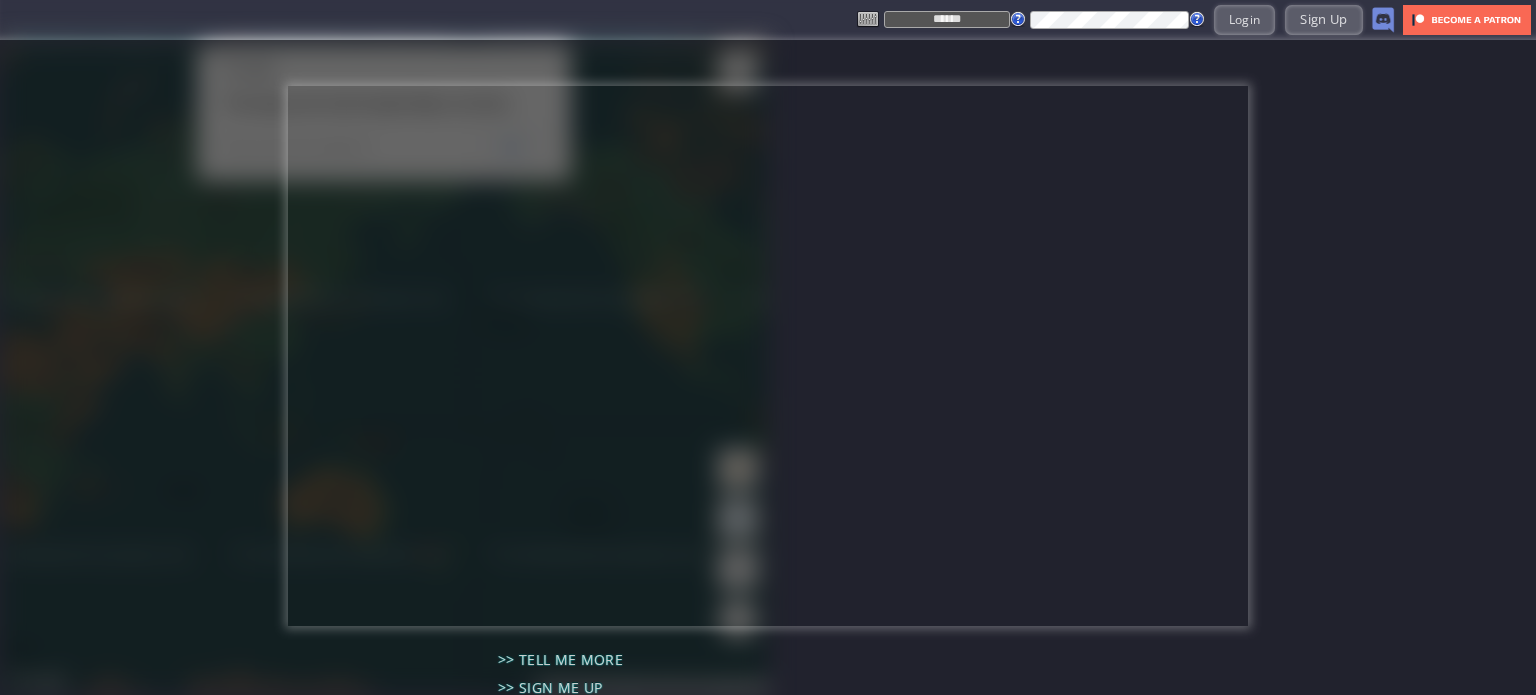 click on "******" at bounding box center (947, 19) 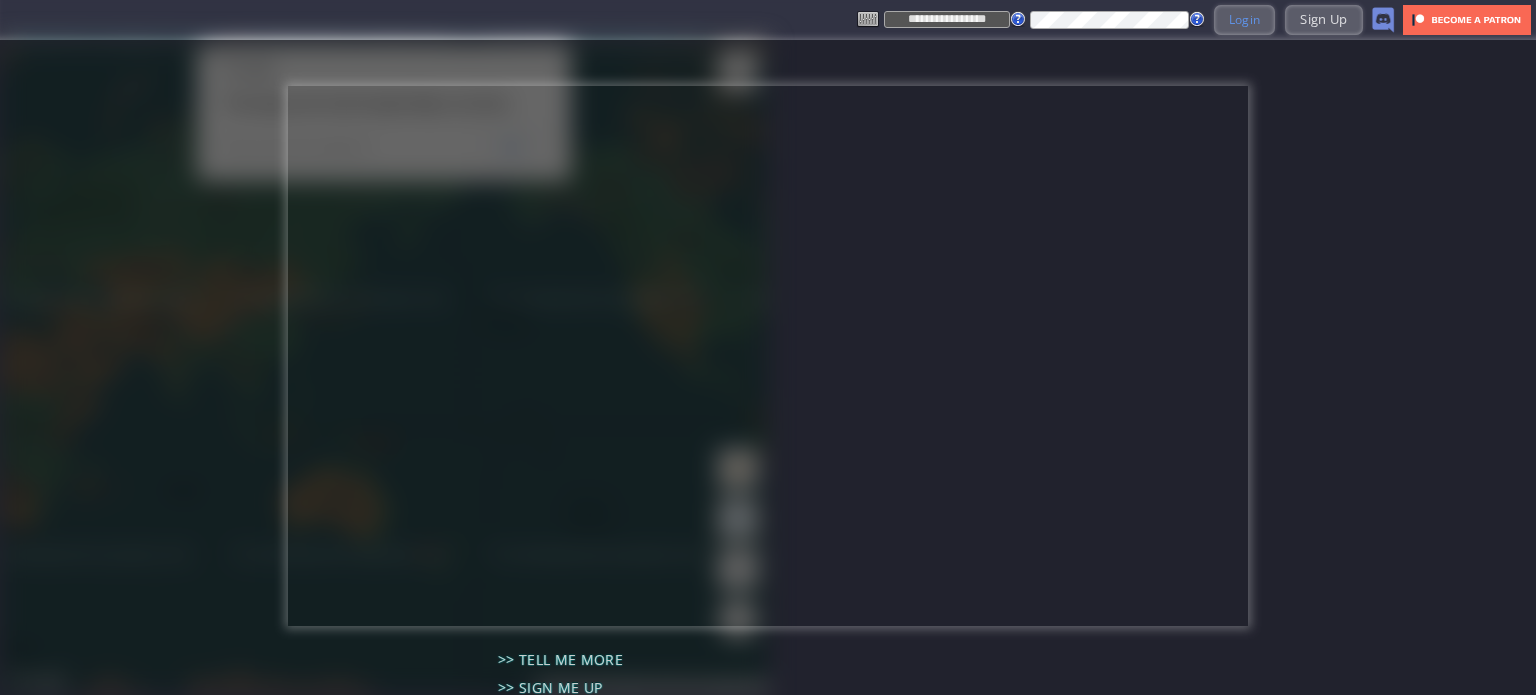 click on "Login" at bounding box center (1245, 19) 